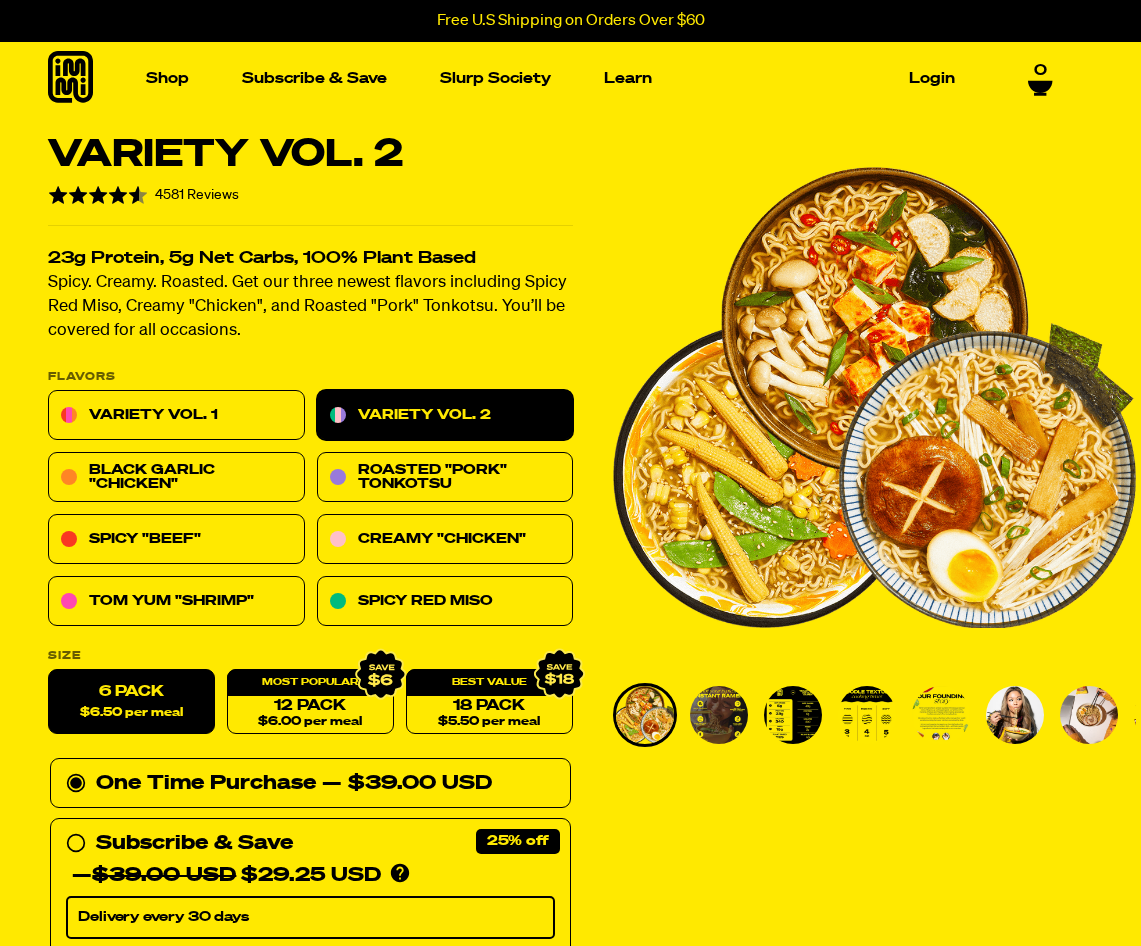 scroll, scrollTop: 1100, scrollLeft: 0, axis: vertical 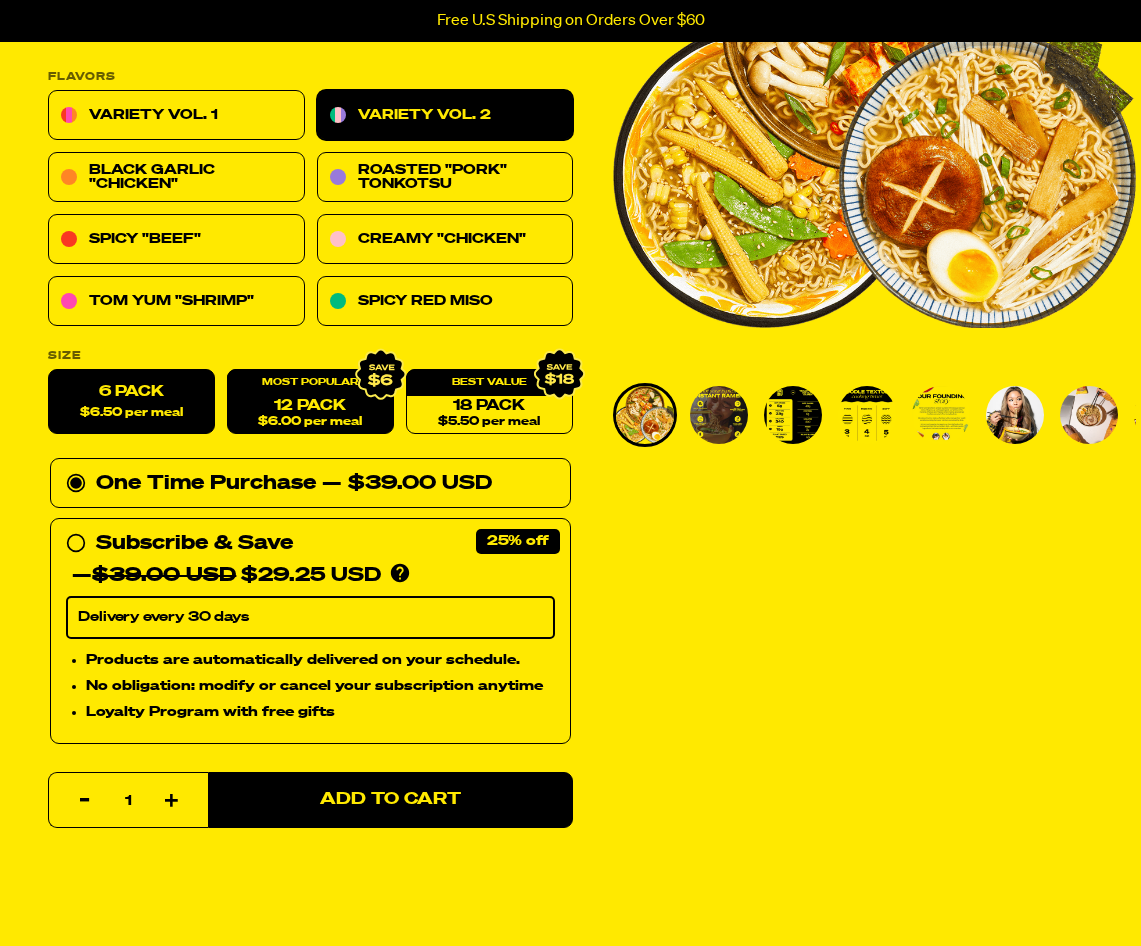 click on "12 Pack  $6.00 per meal" at bounding box center (310, 402) 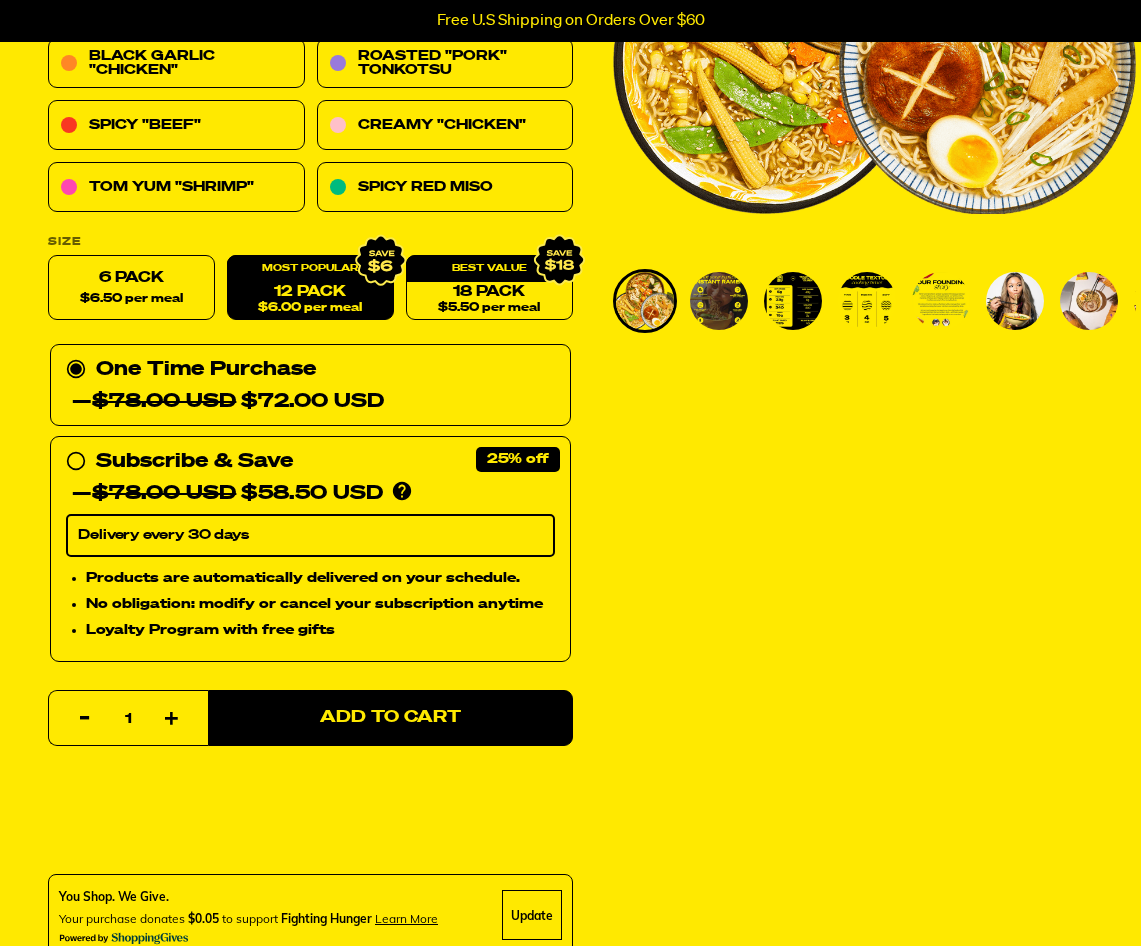 scroll, scrollTop: 300, scrollLeft: 0, axis: vertical 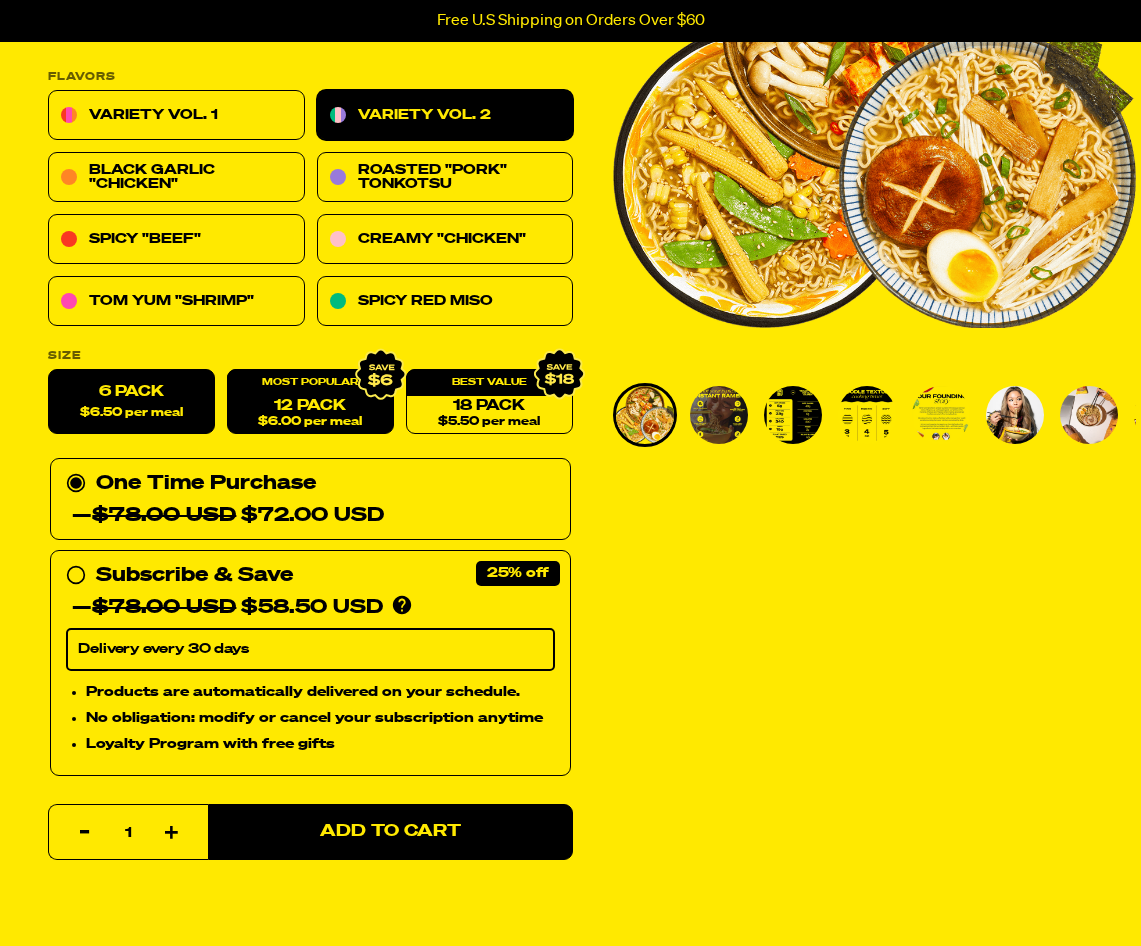 click on "6 Pack $6.50 per meal" at bounding box center (131, 402) 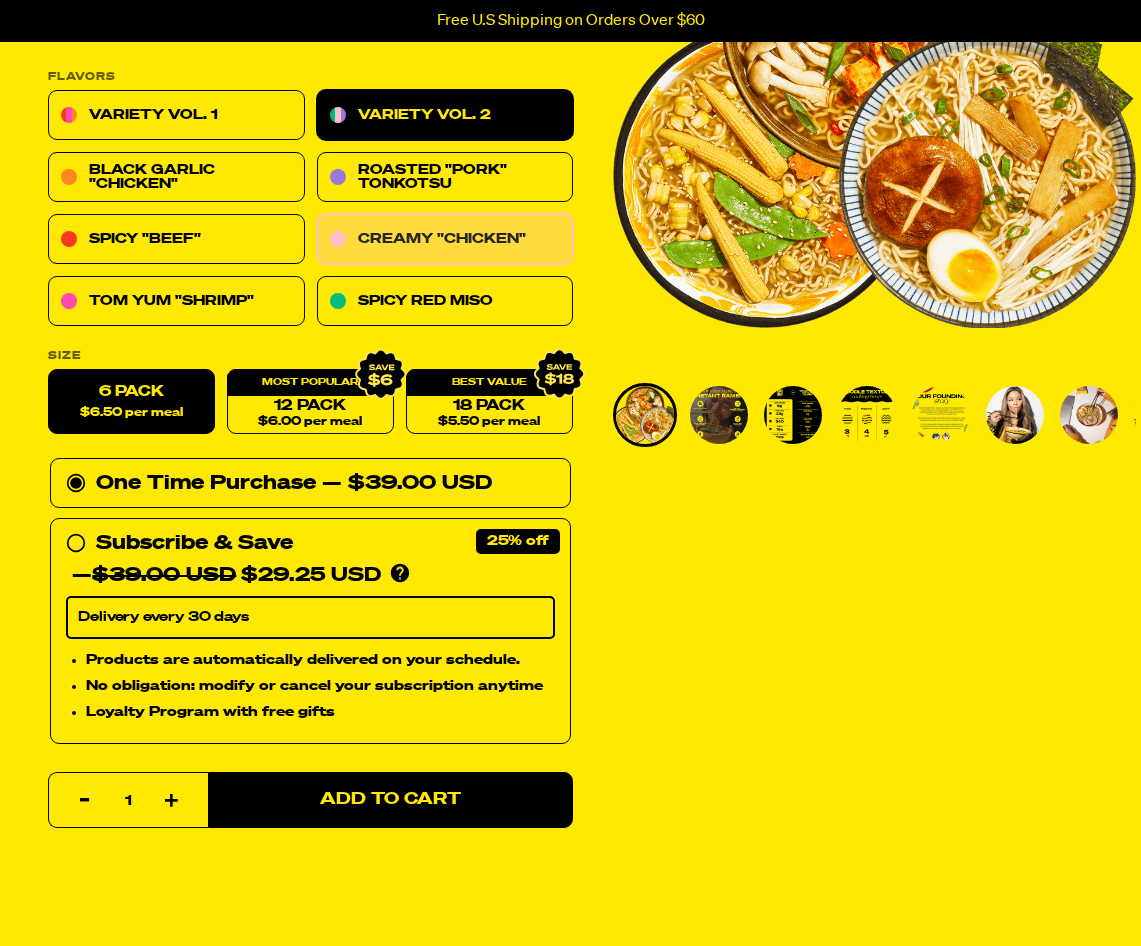 click on "Creamy "Chicken"" at bounding box center [445, 240] 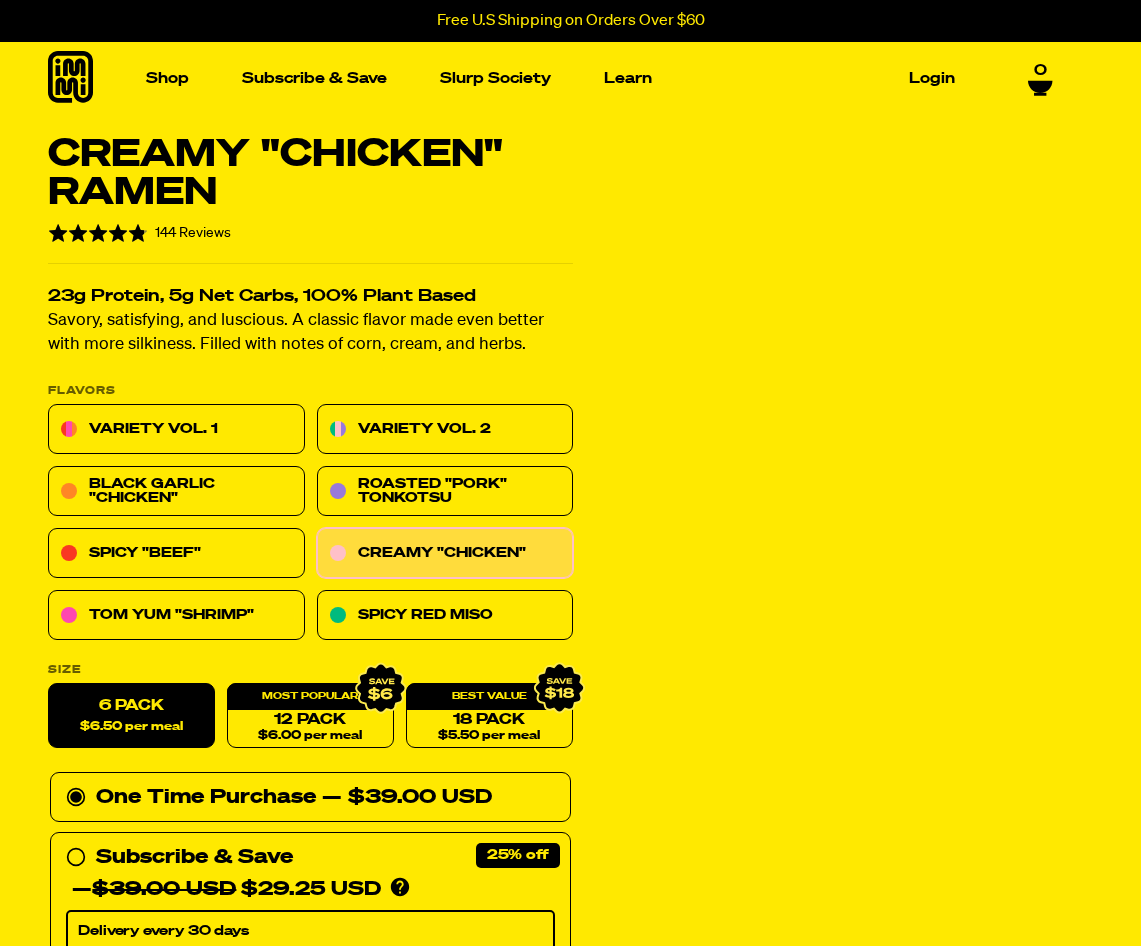 scroll, scrollTop: 0, scrollLeft: 0, axis: both 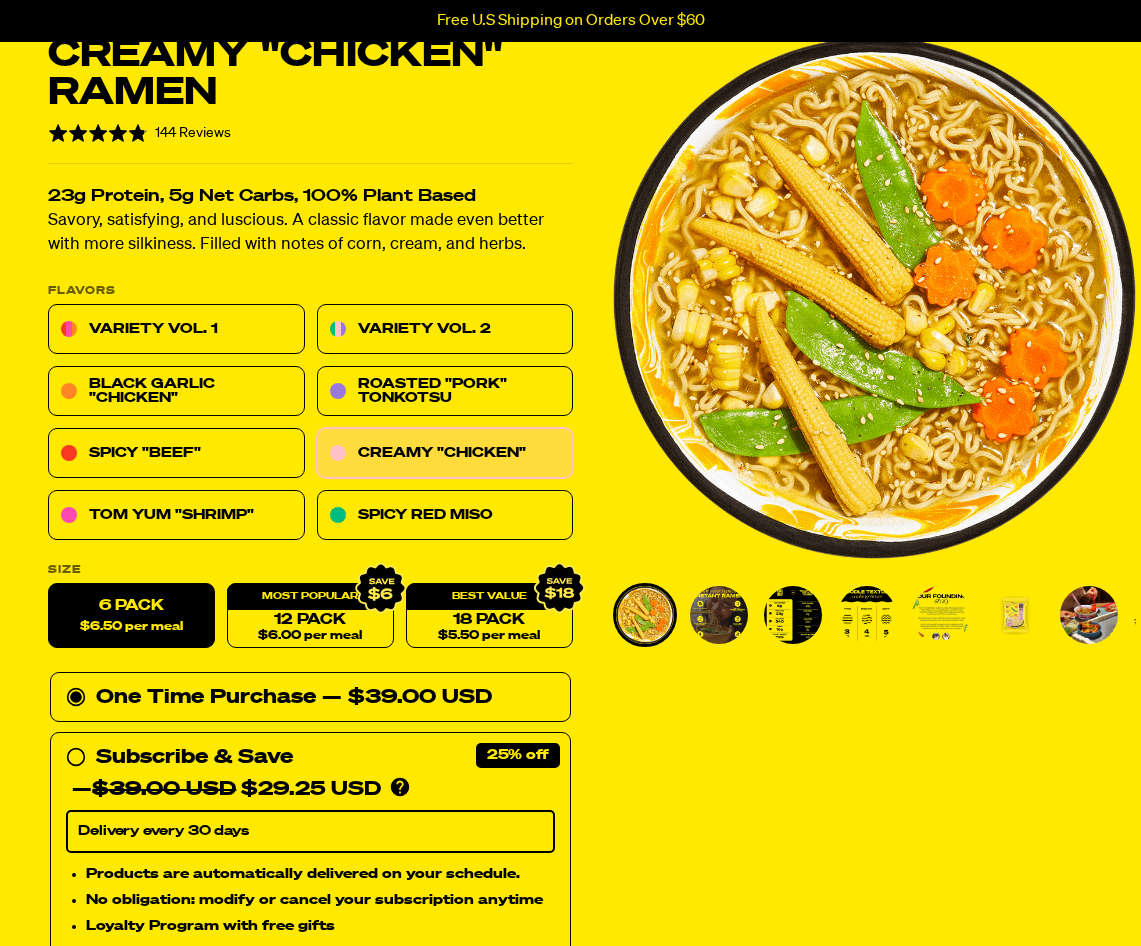 click at bounding box center (719, 615) 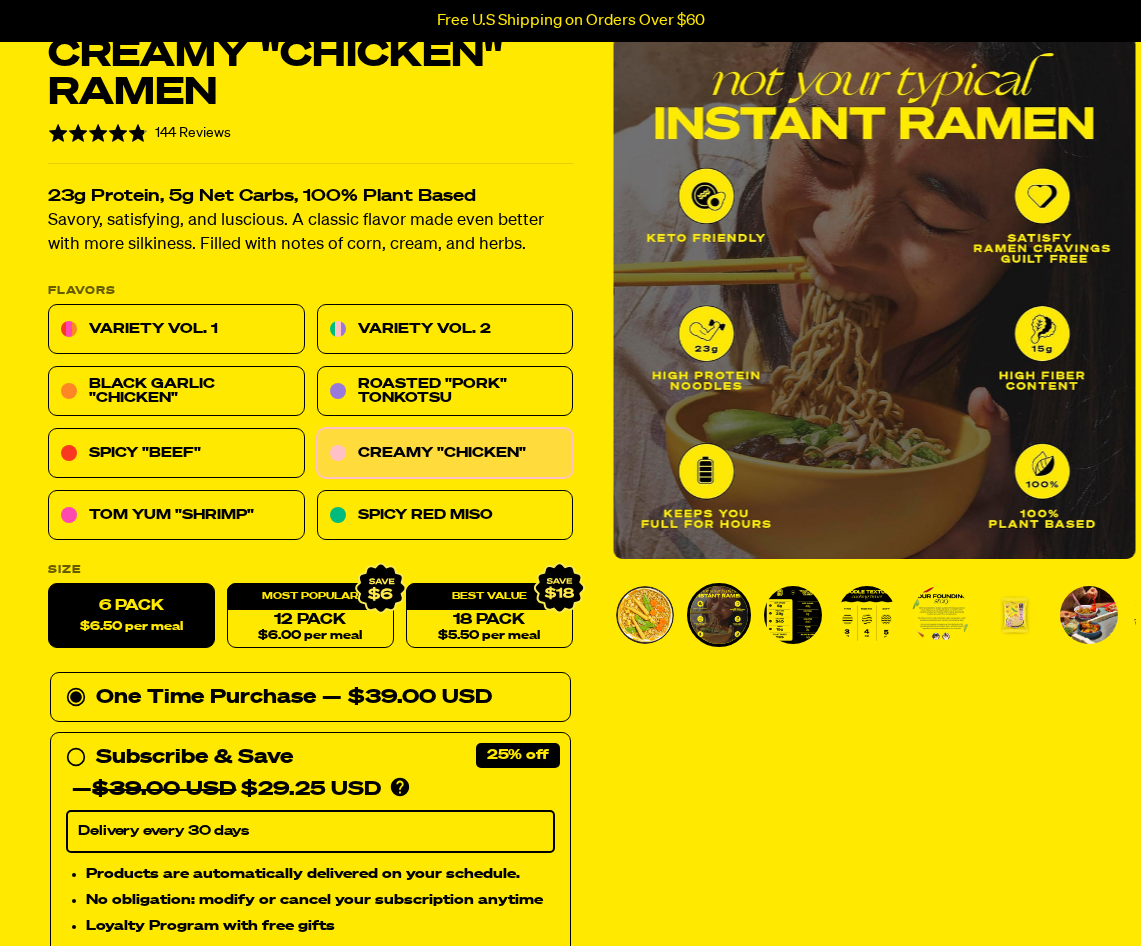 click at bounding box center [793, 615] 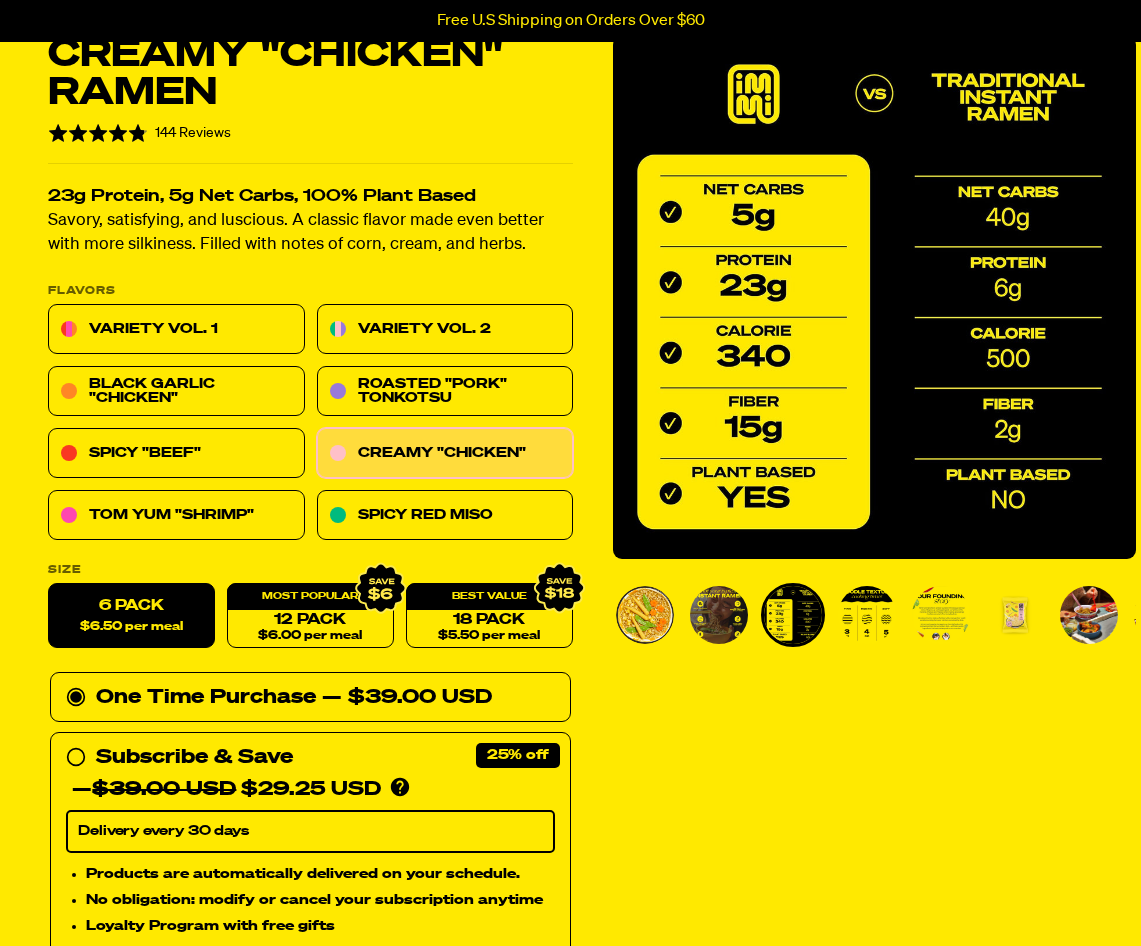 click at bounding box center [719, 615] 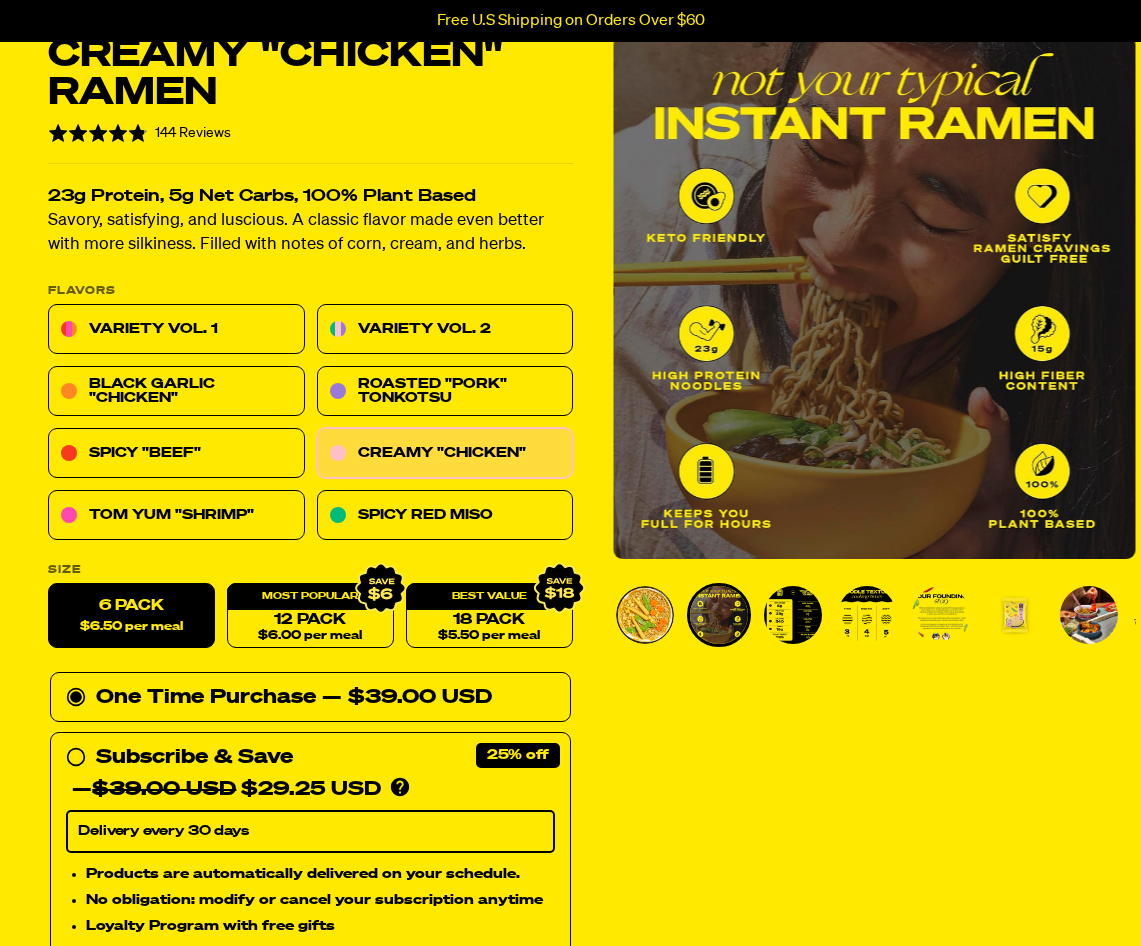 click at bounding box center [867, 615] 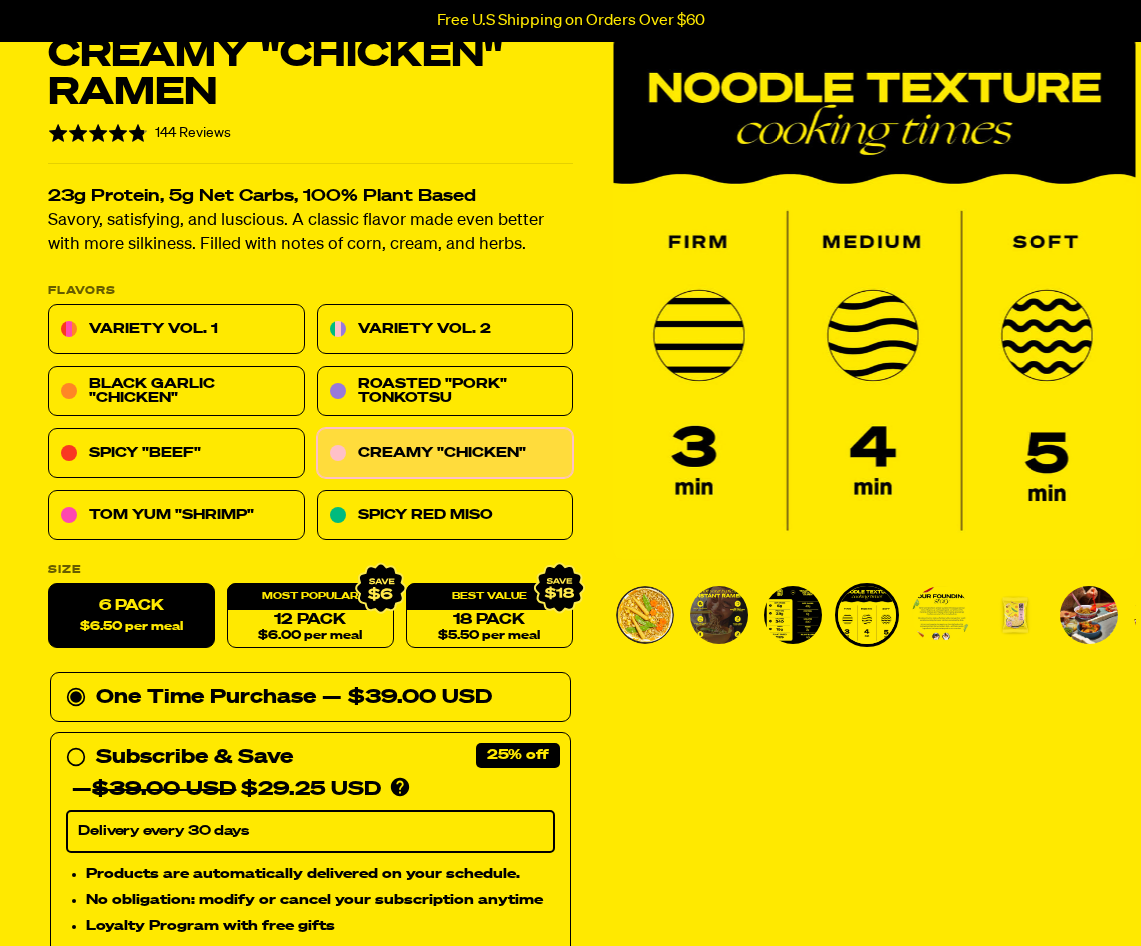 click at bounding box center (941, 615) 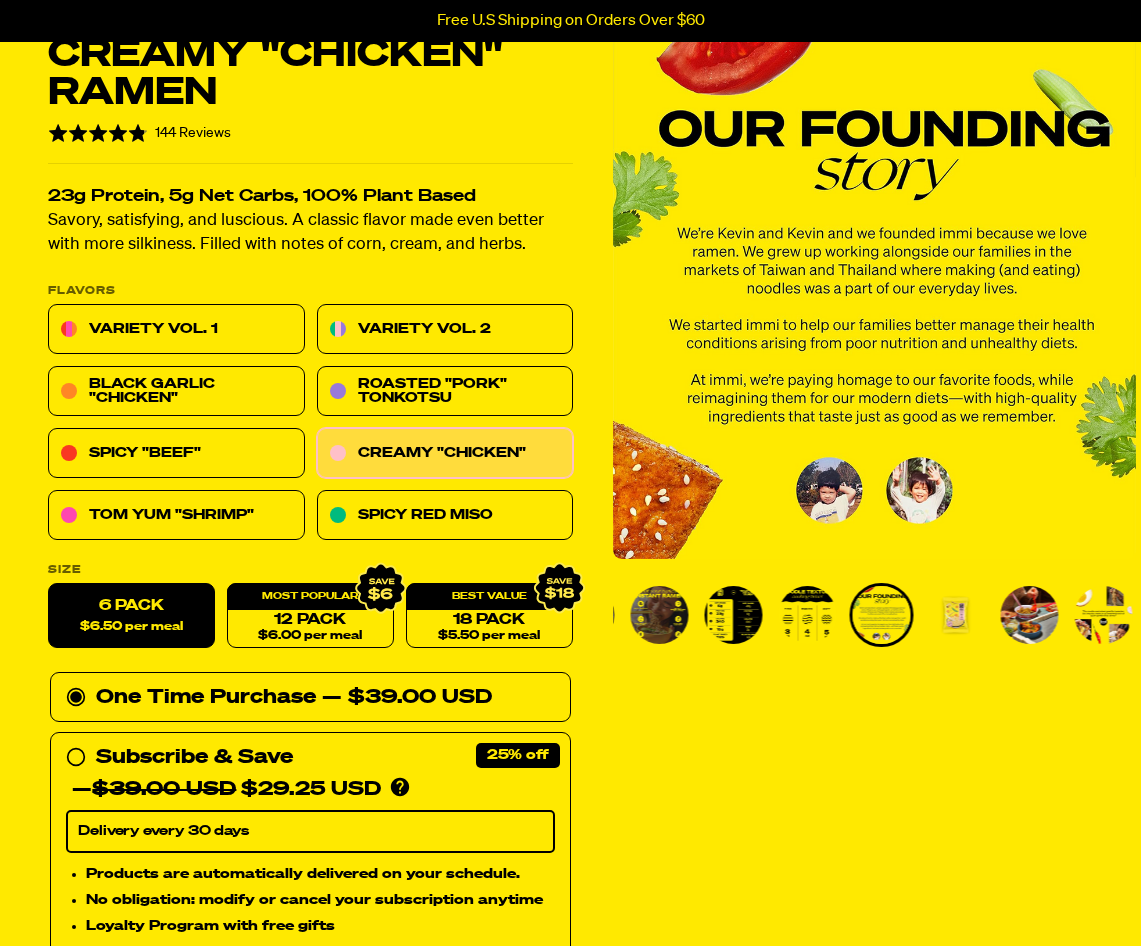 click at bounding box center (956, 615) 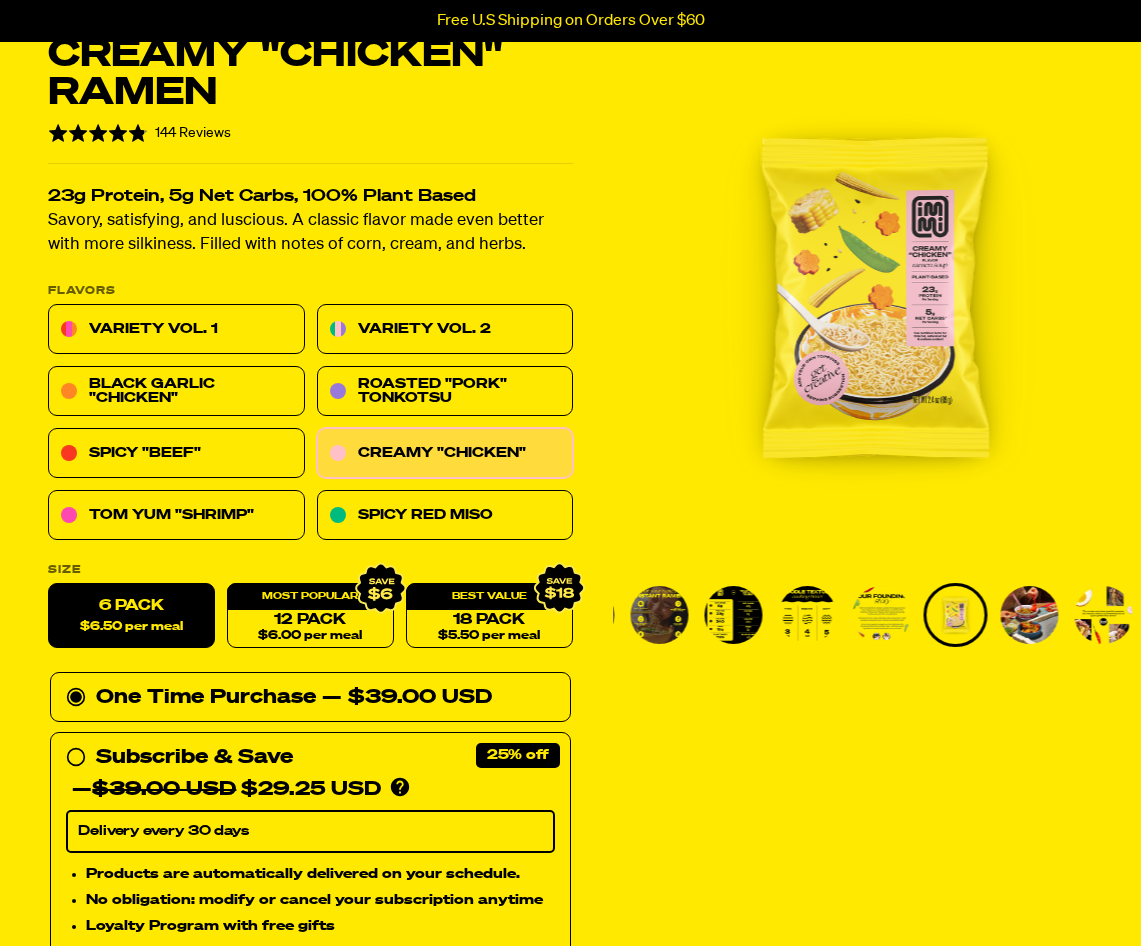 click at bounding box center [874, 297] 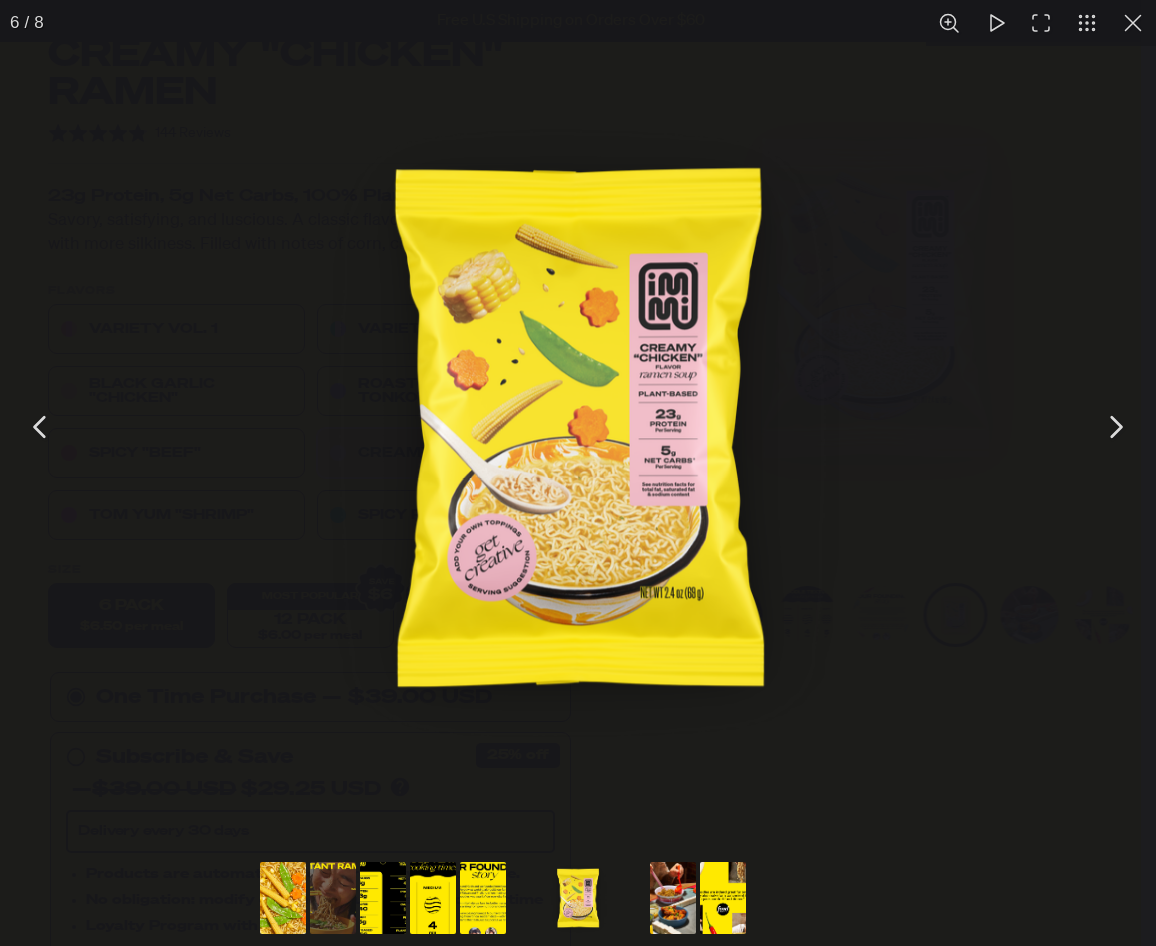 click at bounding box center [1133, 23] 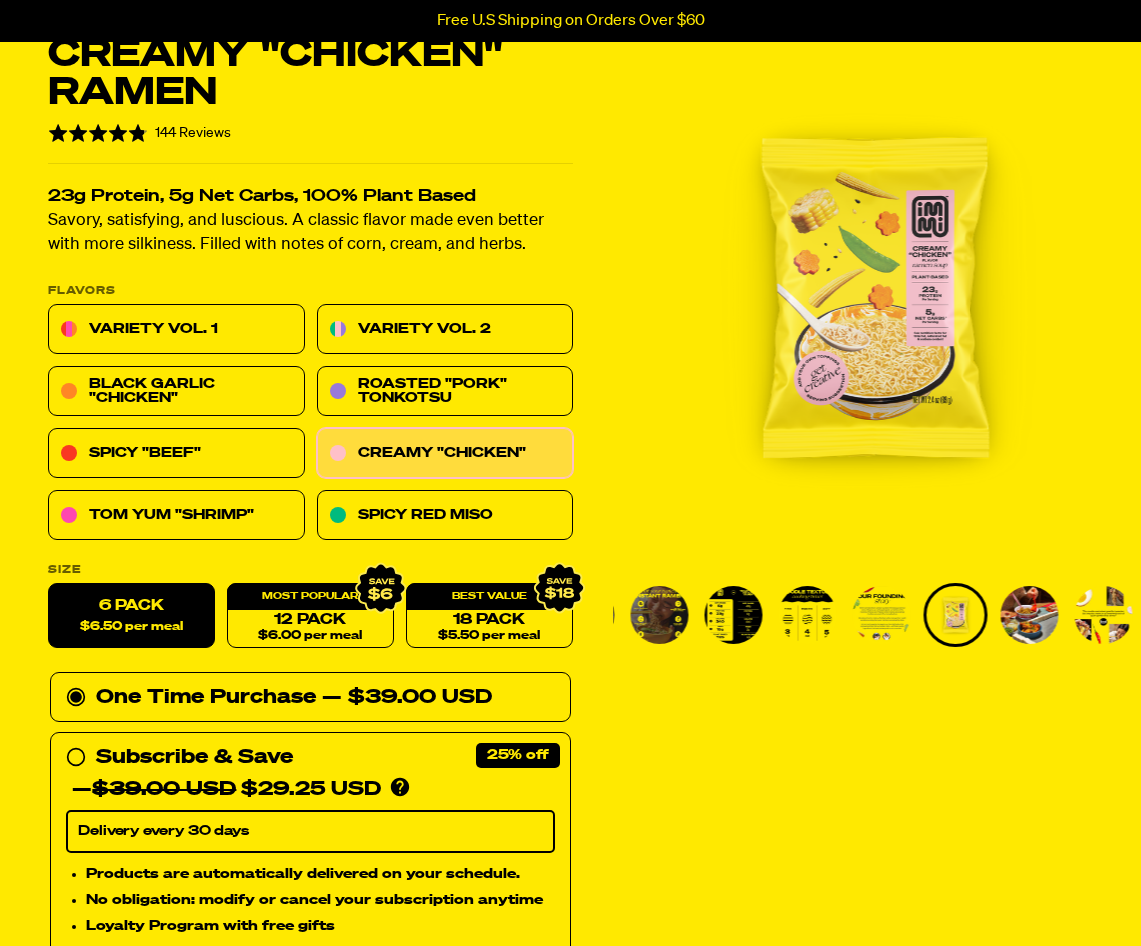 click at bounding box center [1030, 615] 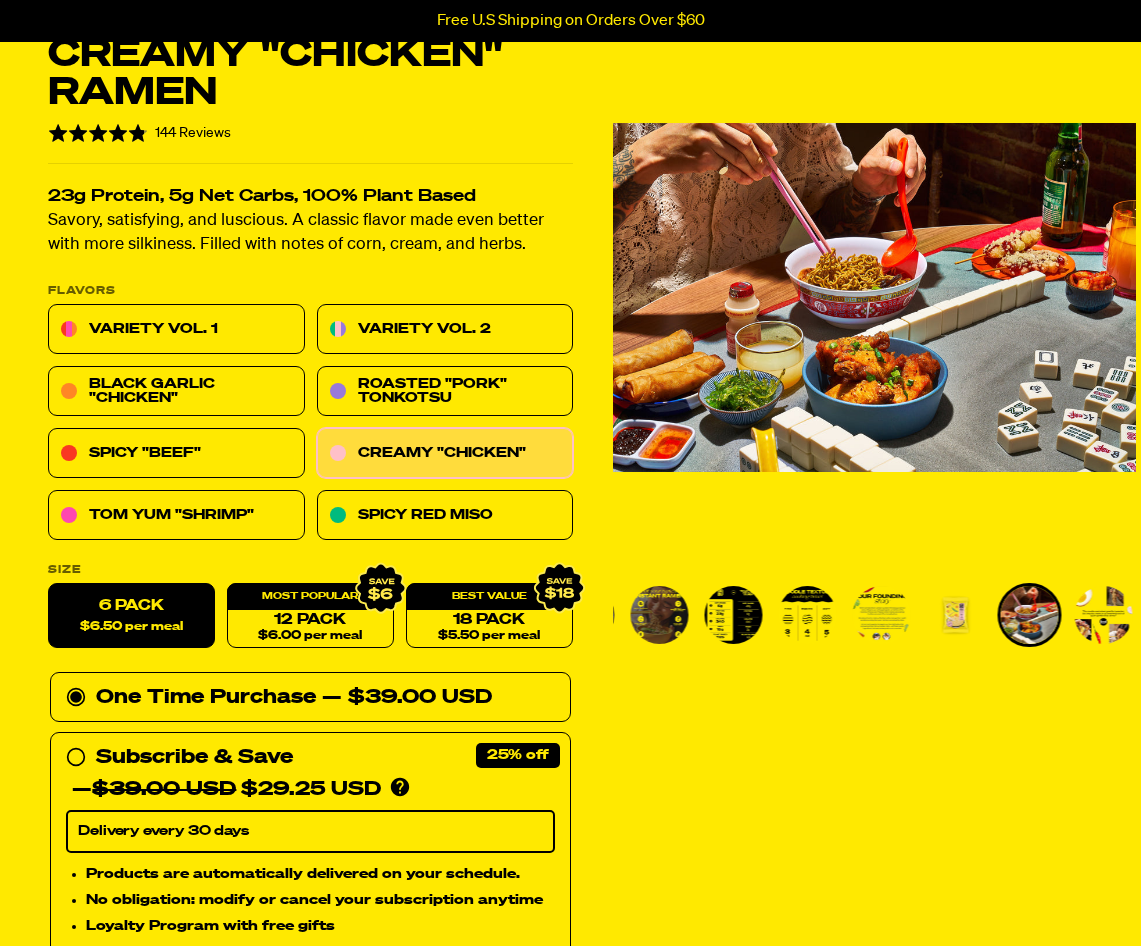 click at bounding box center [1104, 615] 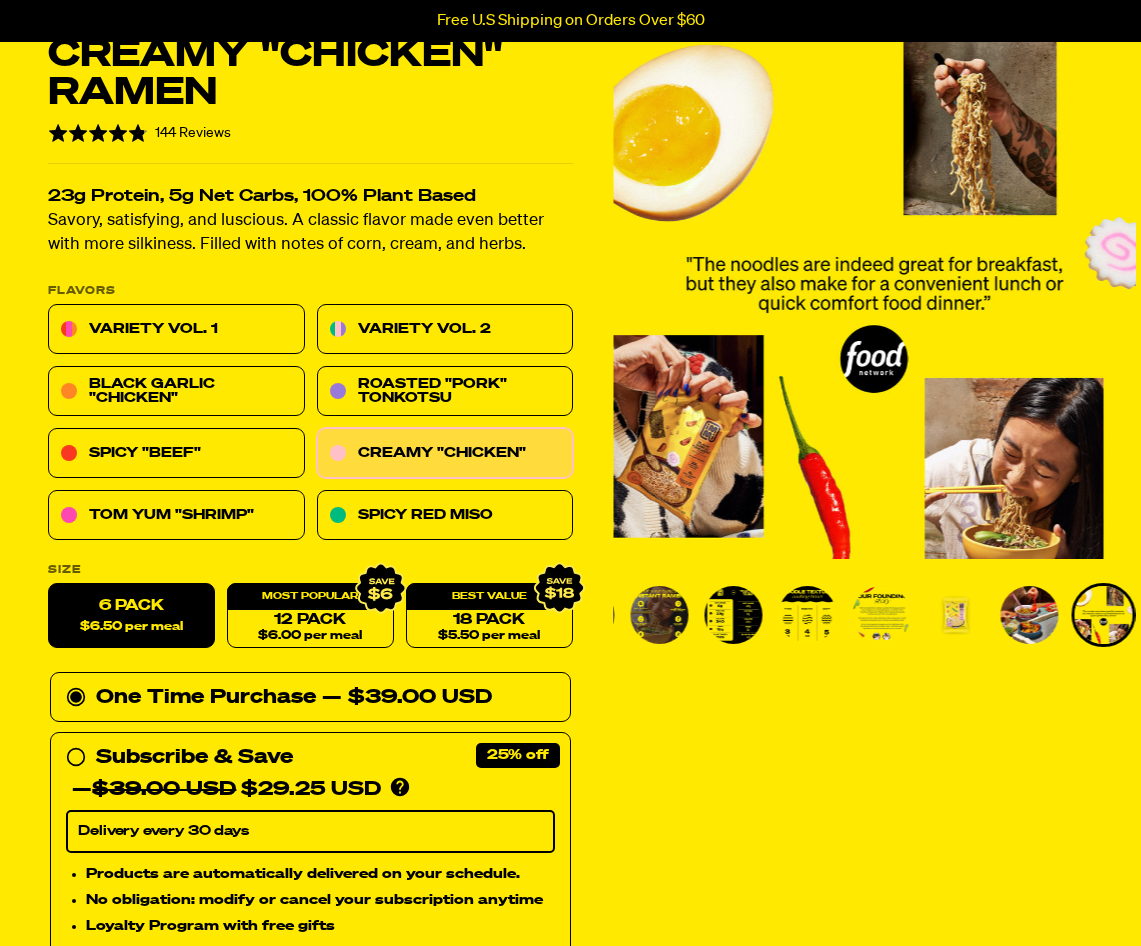 click at bounding box center [956, 615] 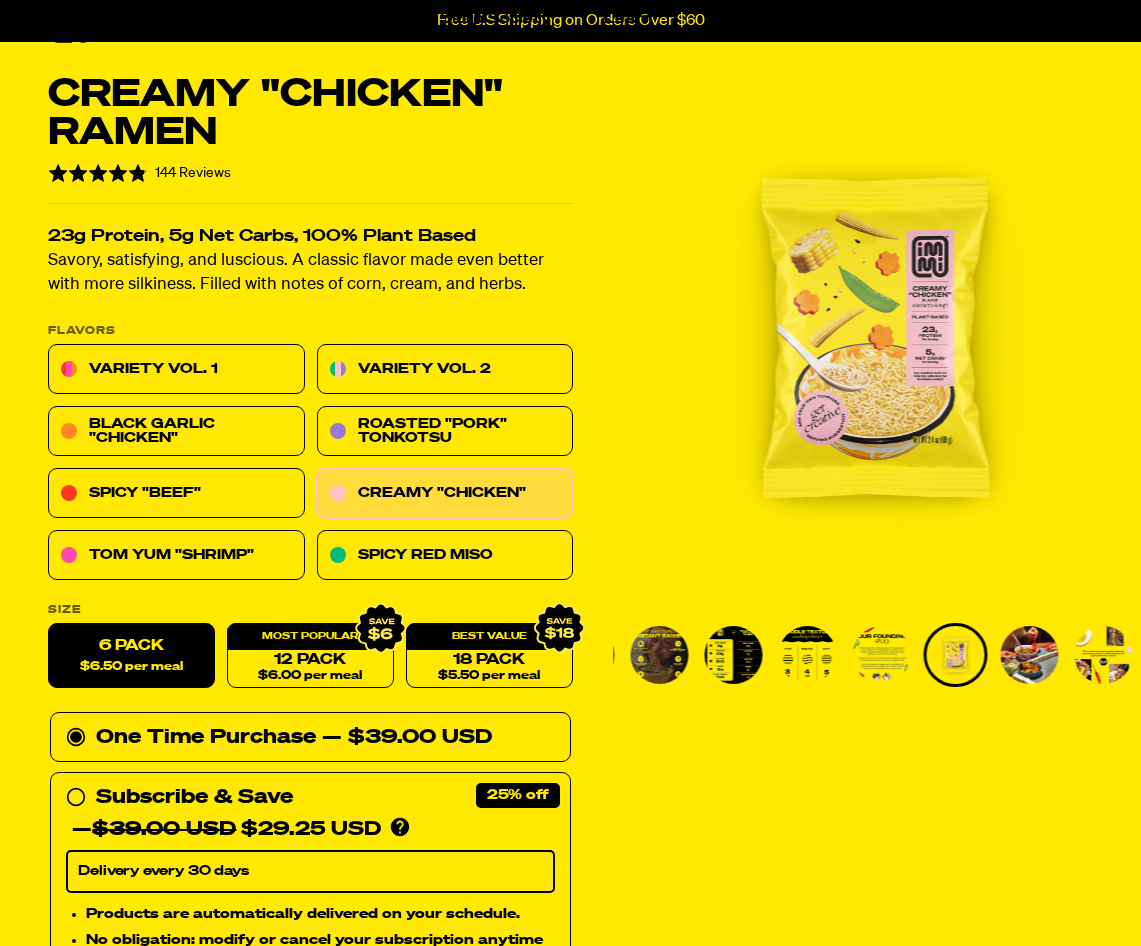 scroll, scrollTop: 0, scrollLeft: 0, axis: both 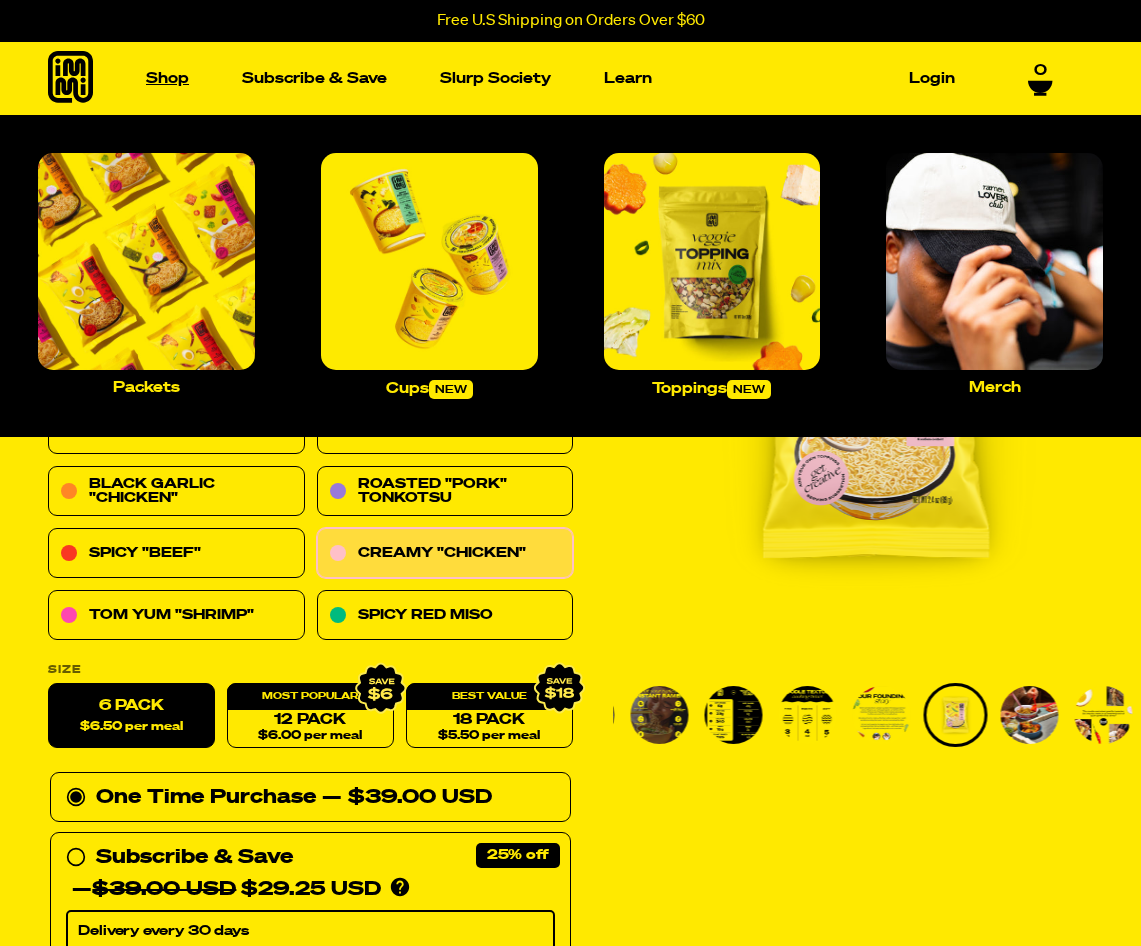 click on "Shop" at bounding box center [167, 78] 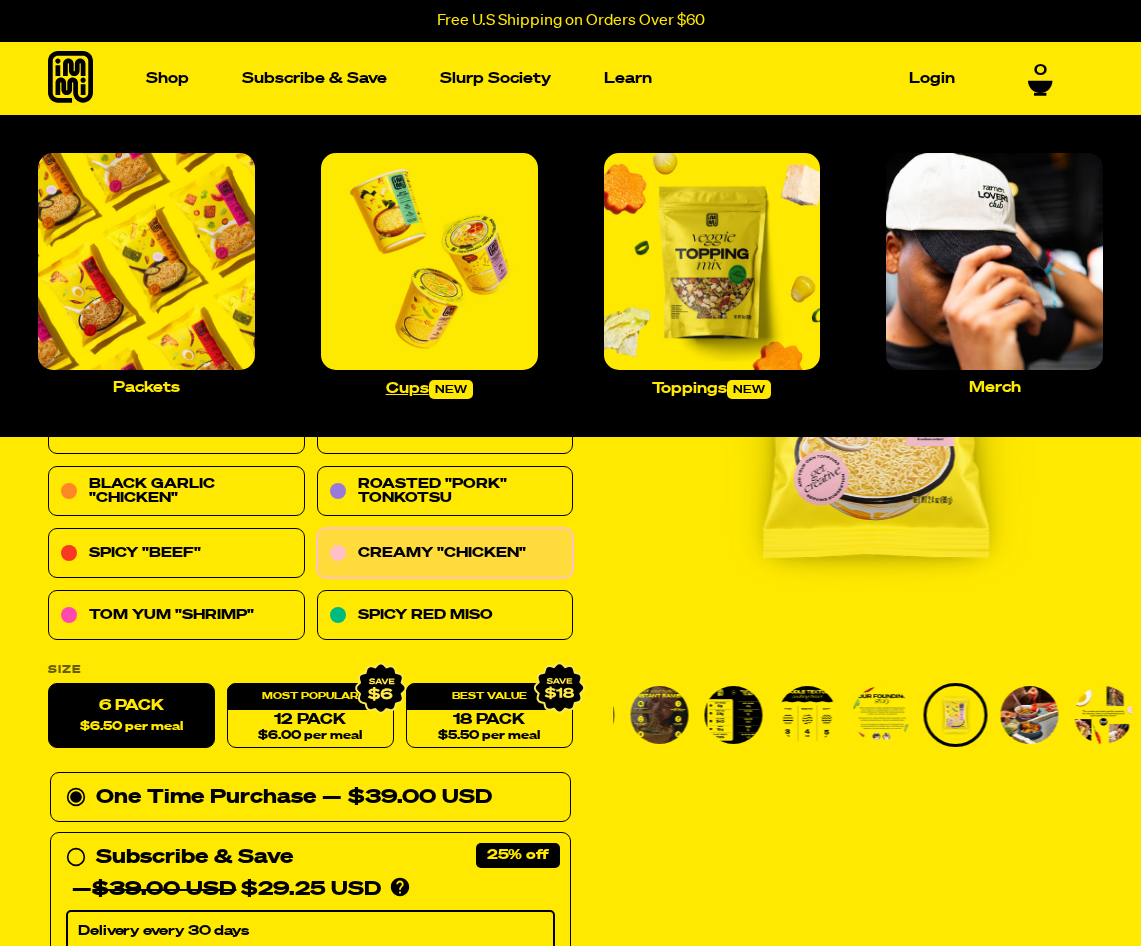 click at bounding box center (429, 261) 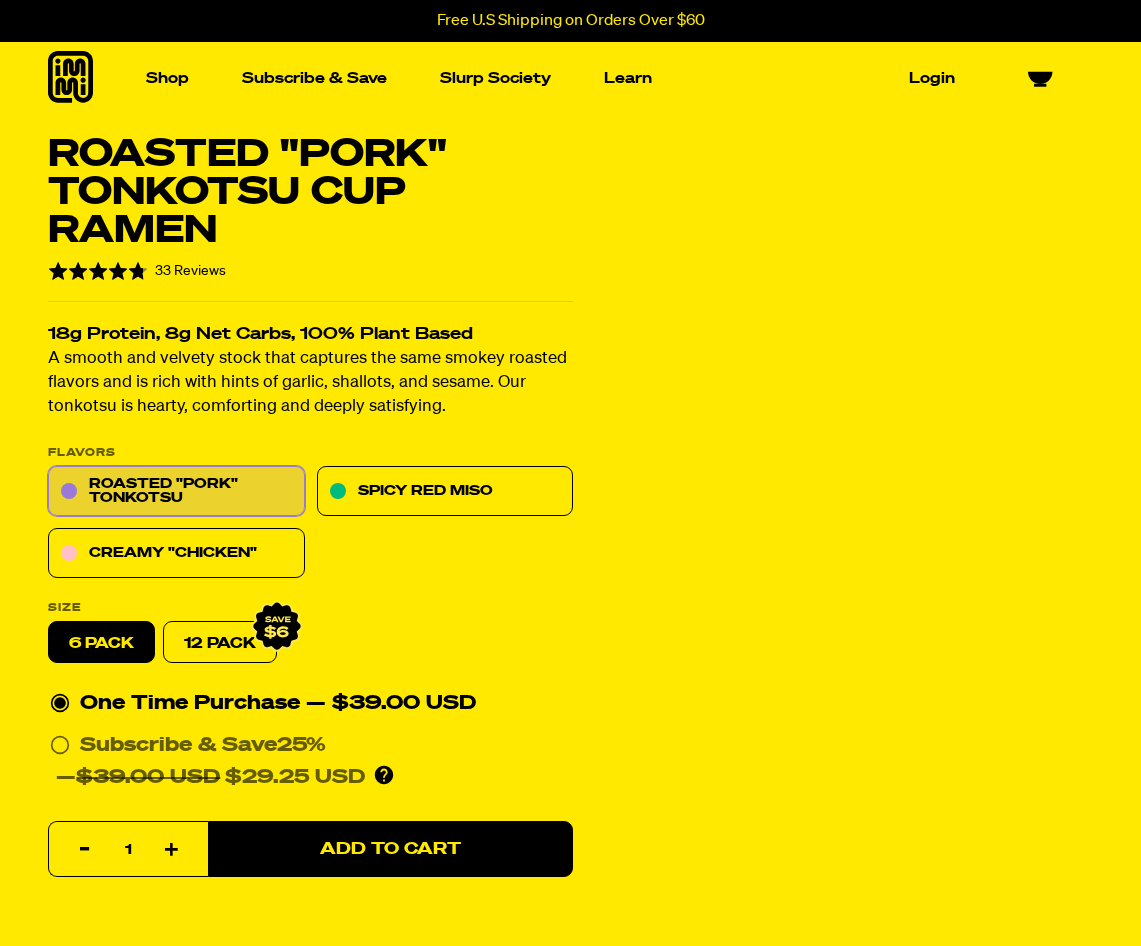 scroll, scrollTop: 0, scrollLeft: 0, axis: both 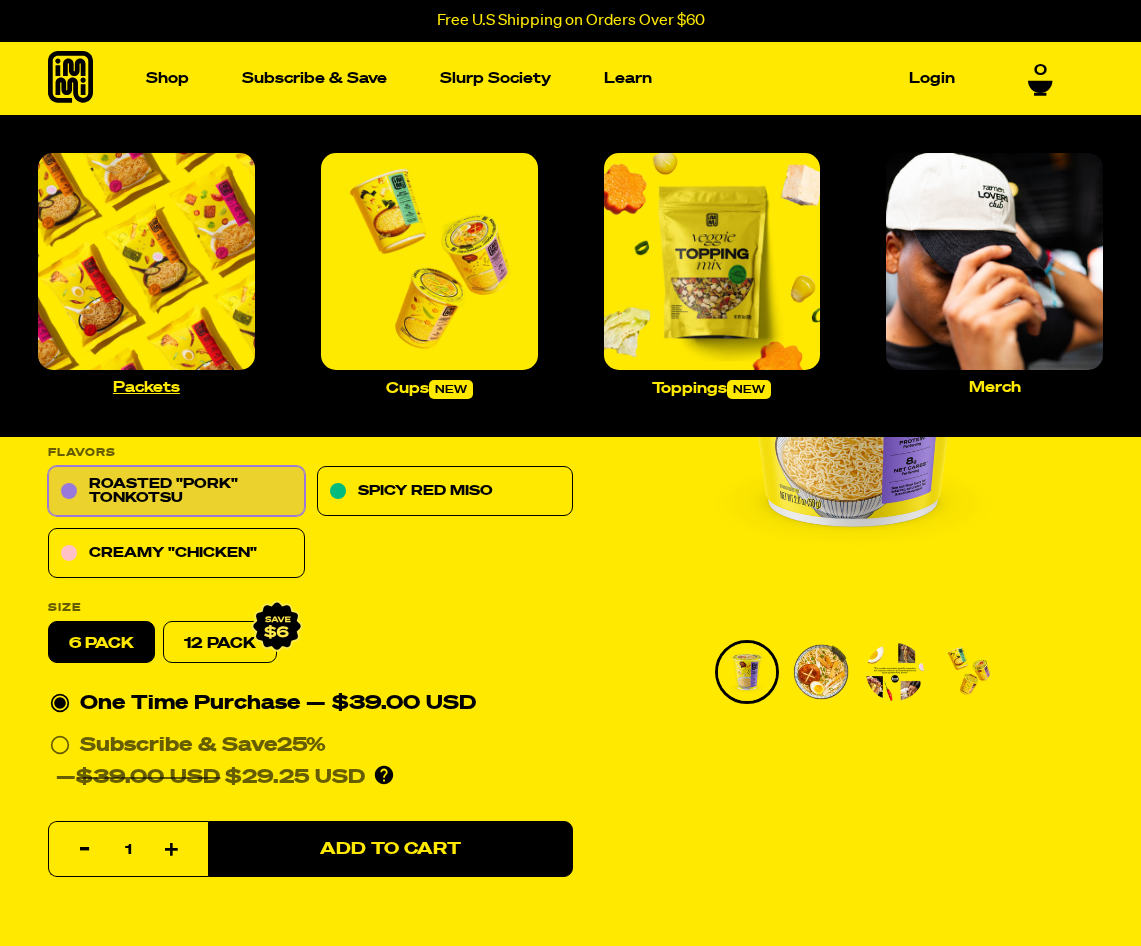 click at bounding box center (146, 261) 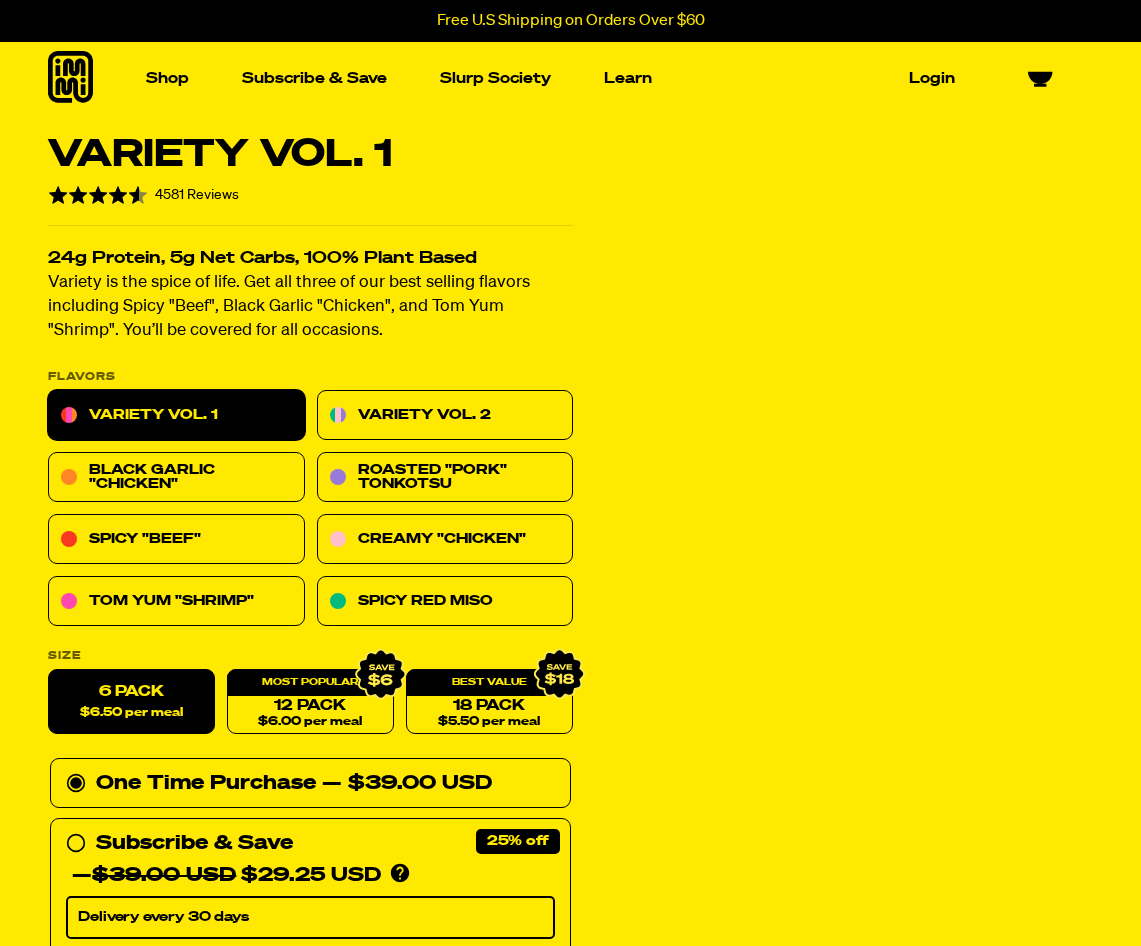 scroll, scrollTop: 0, scrollLeft: 0, axis: both 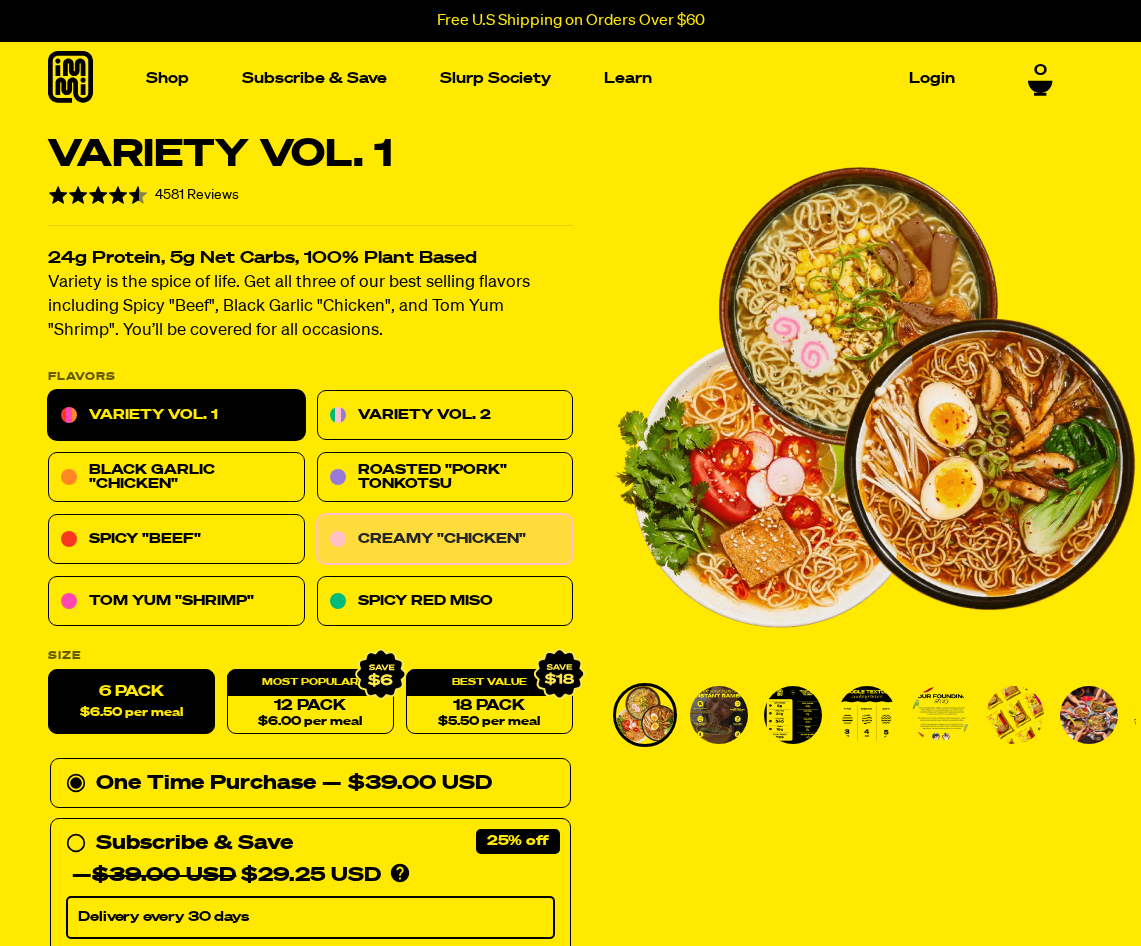 click on "Creamy "Chicken"" at bounding box center (445, 540) 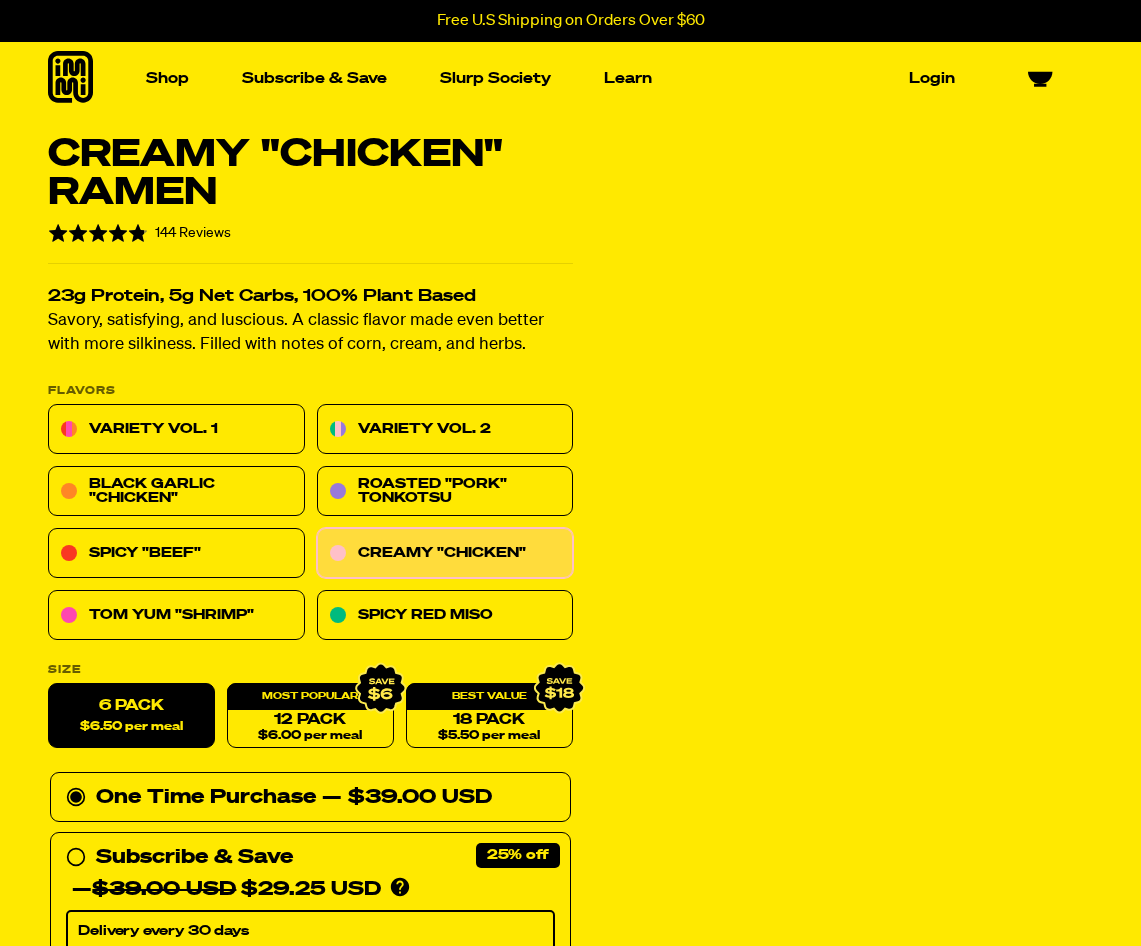 scroll, scrollTop: 0, scrollLeft: 0, axis: both 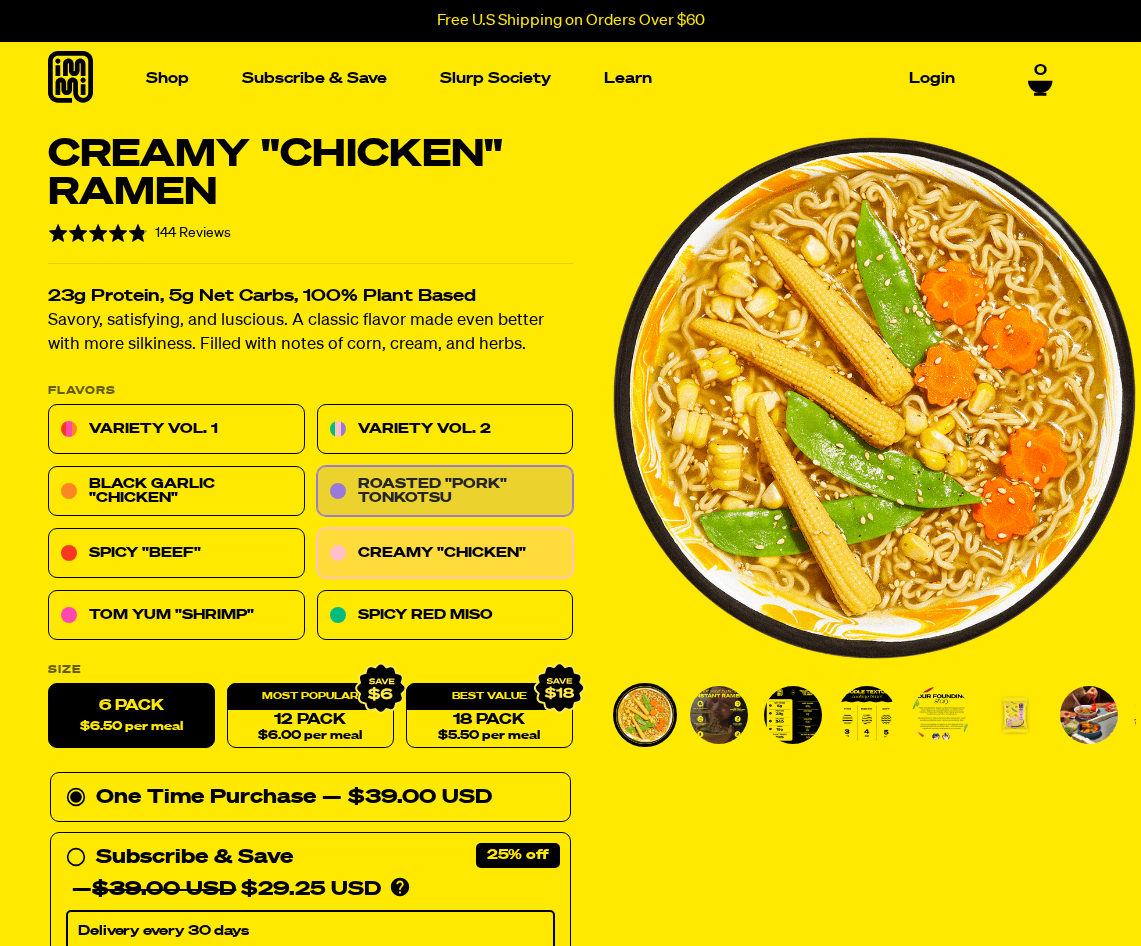 click on "Roasted "Pork" Tonkotsu" at bounding box center (445, 492) 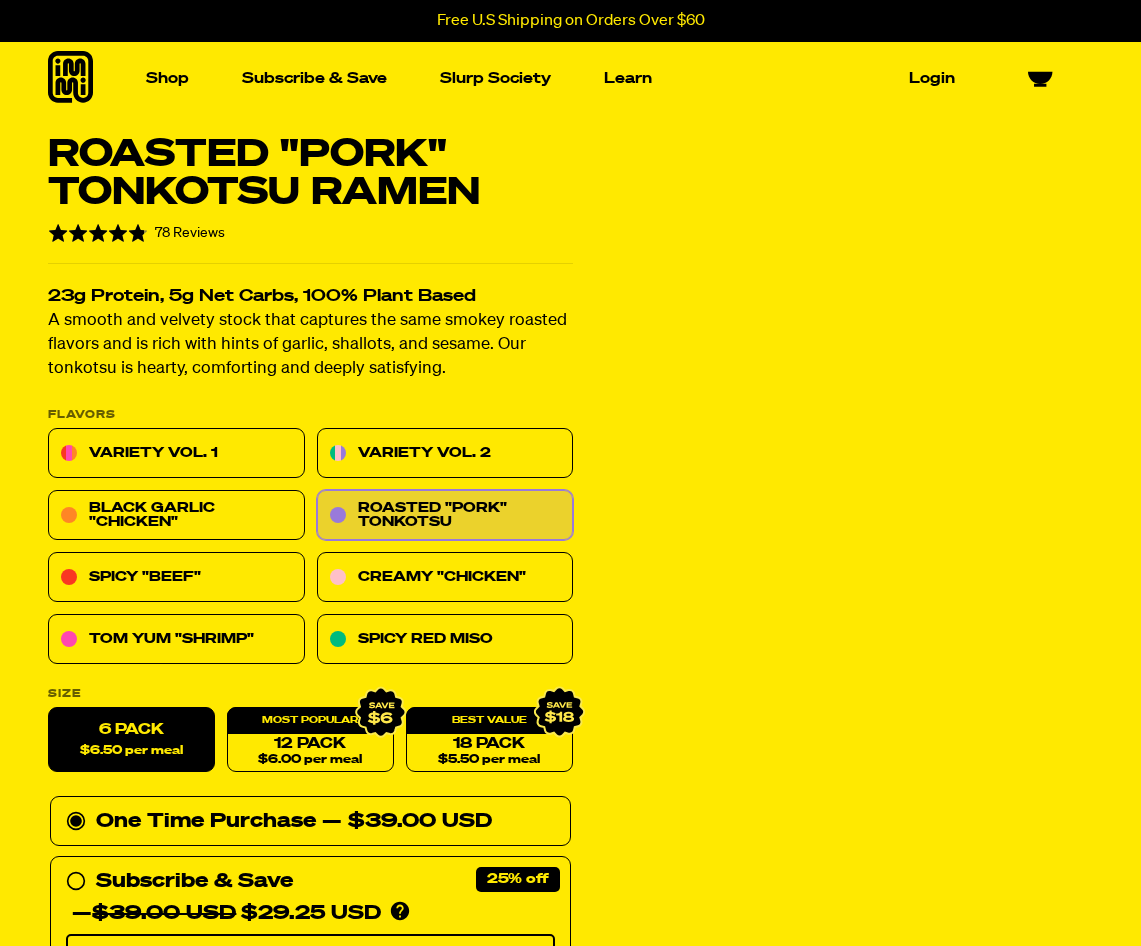 scroll, scrollTop: 0, scrollLeft: 0, axis: both 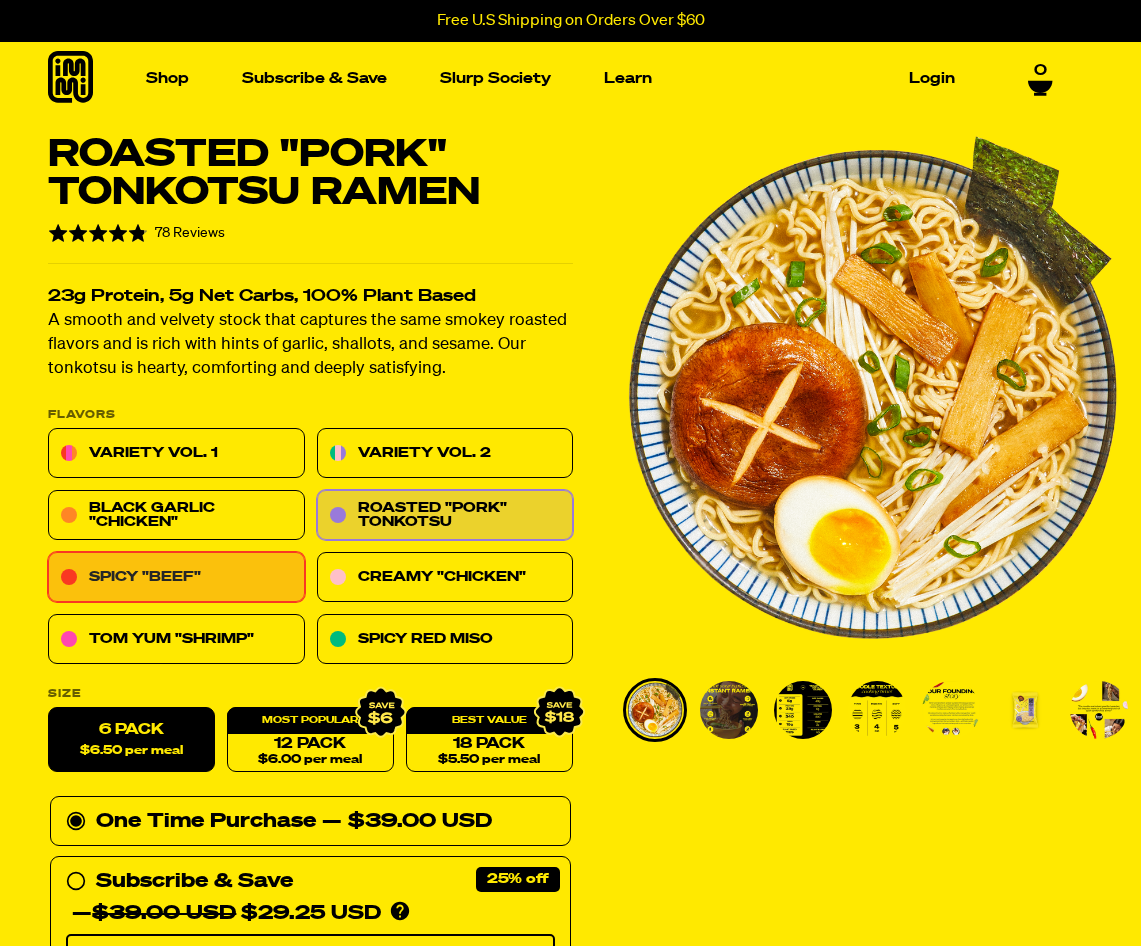 click on "Spicy "Beef"" at bounding box center (176, 578) 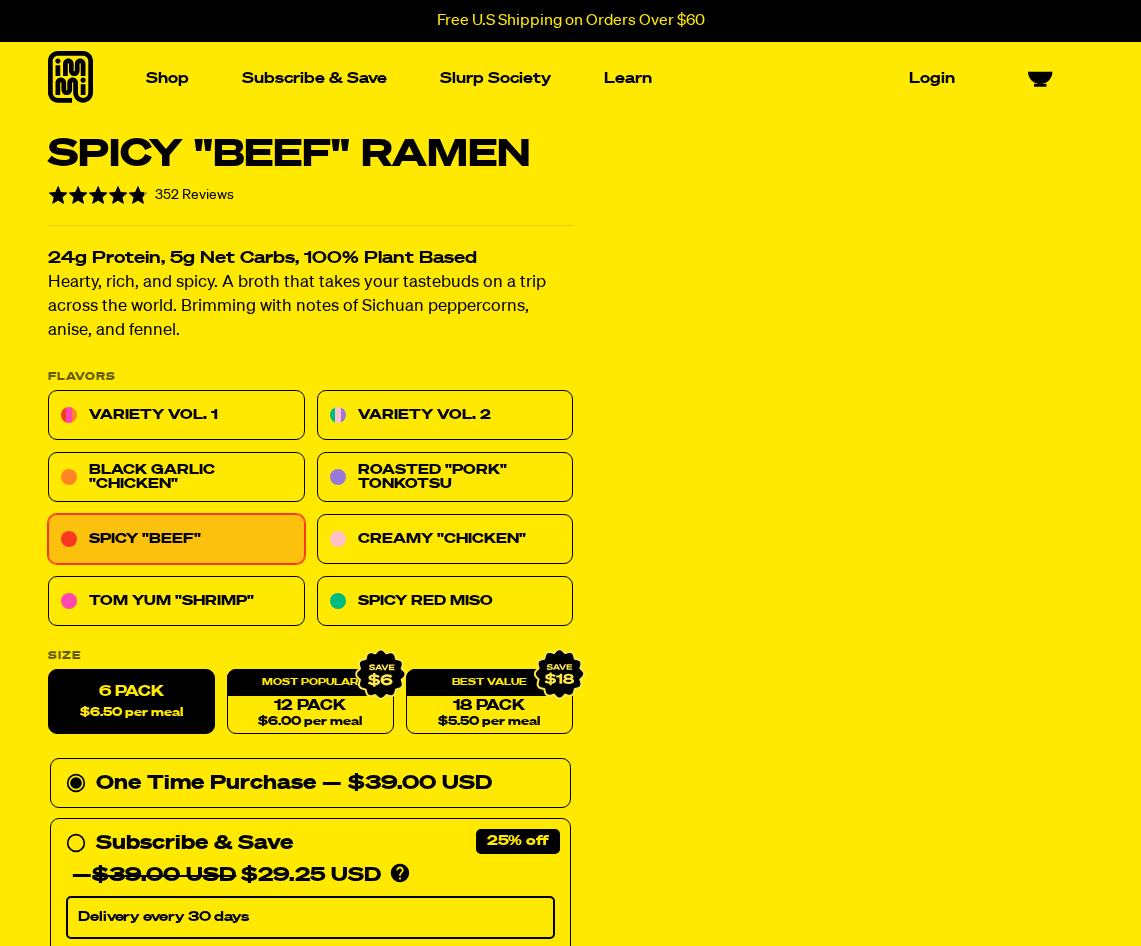 scroll, scrollTop: 0, scrollLeft: 0, axis: both 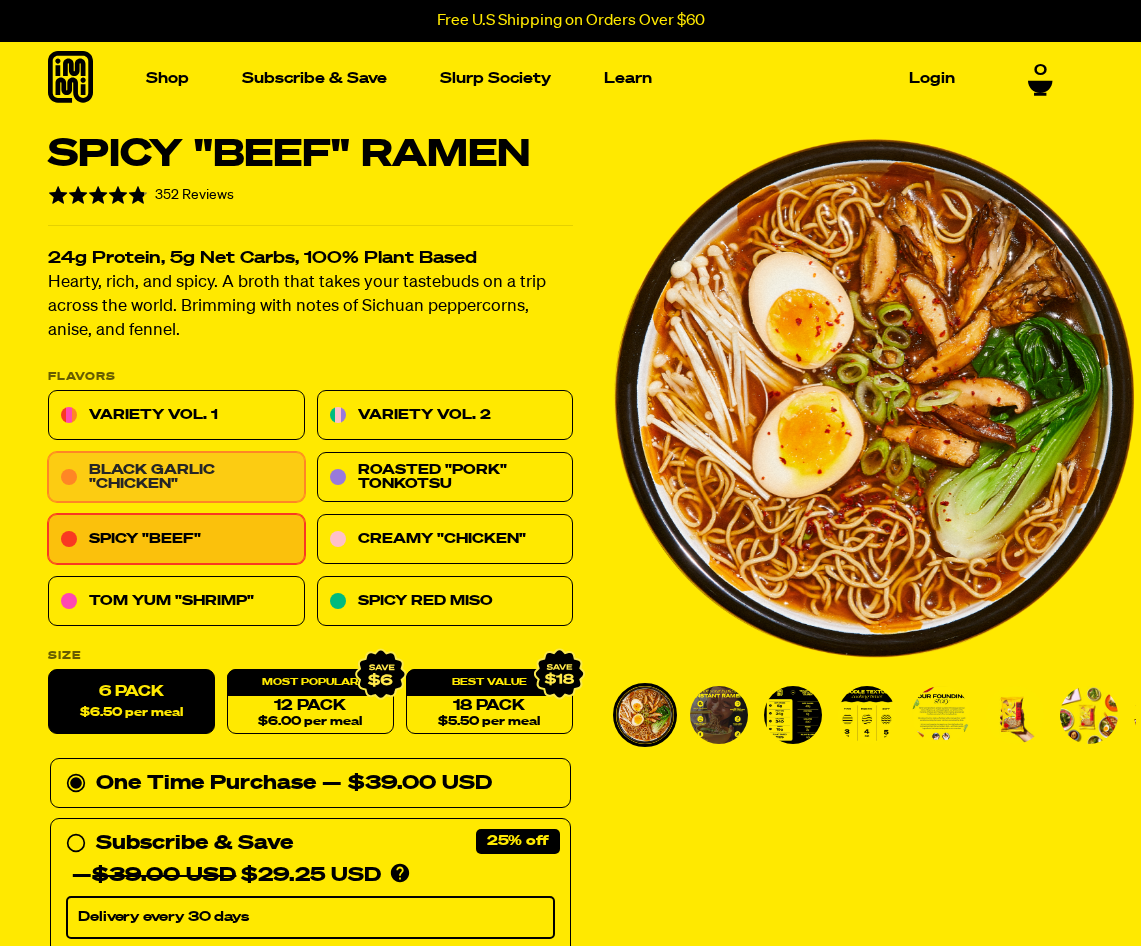 click on "Black Garlic "Chicken"" at bounding box center (176, 478) 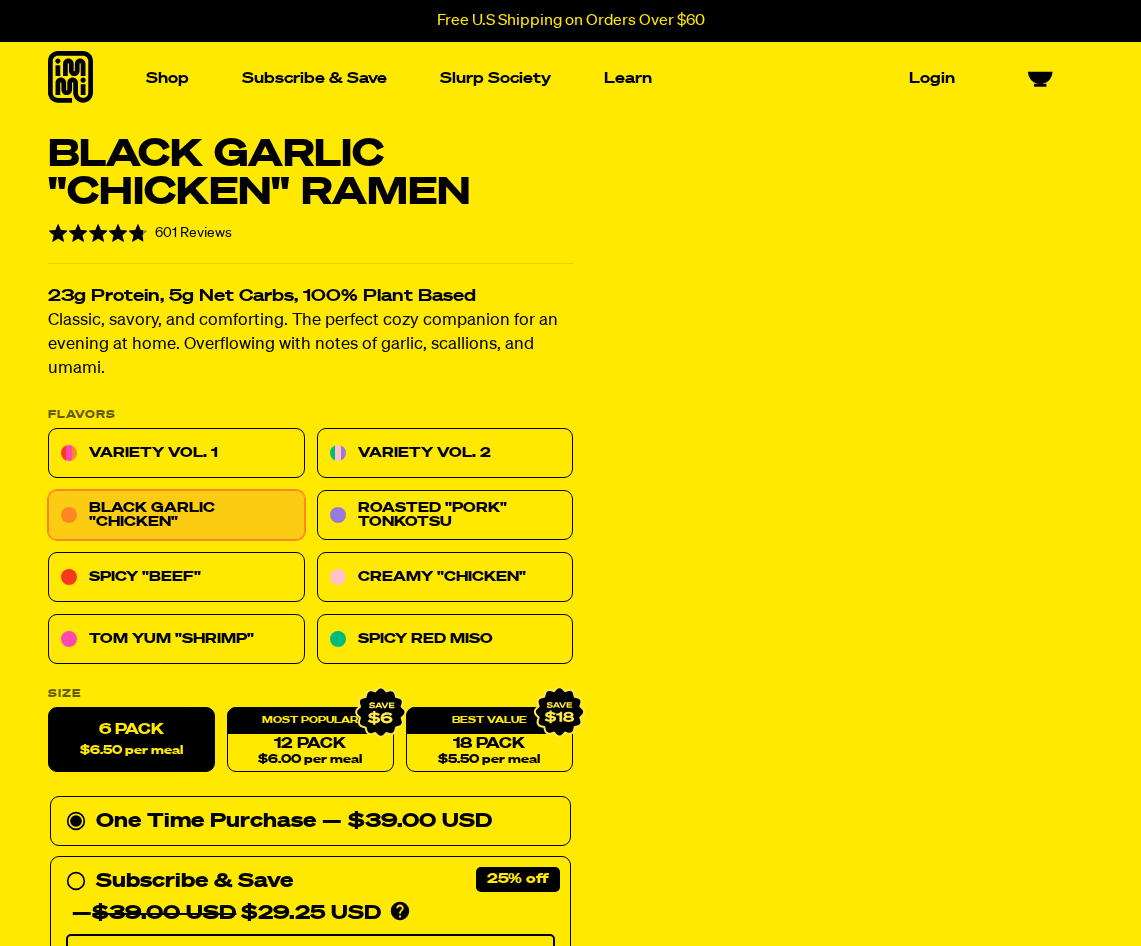 scroll, scrollTop: 0, scrollLeft: 0, axis: both 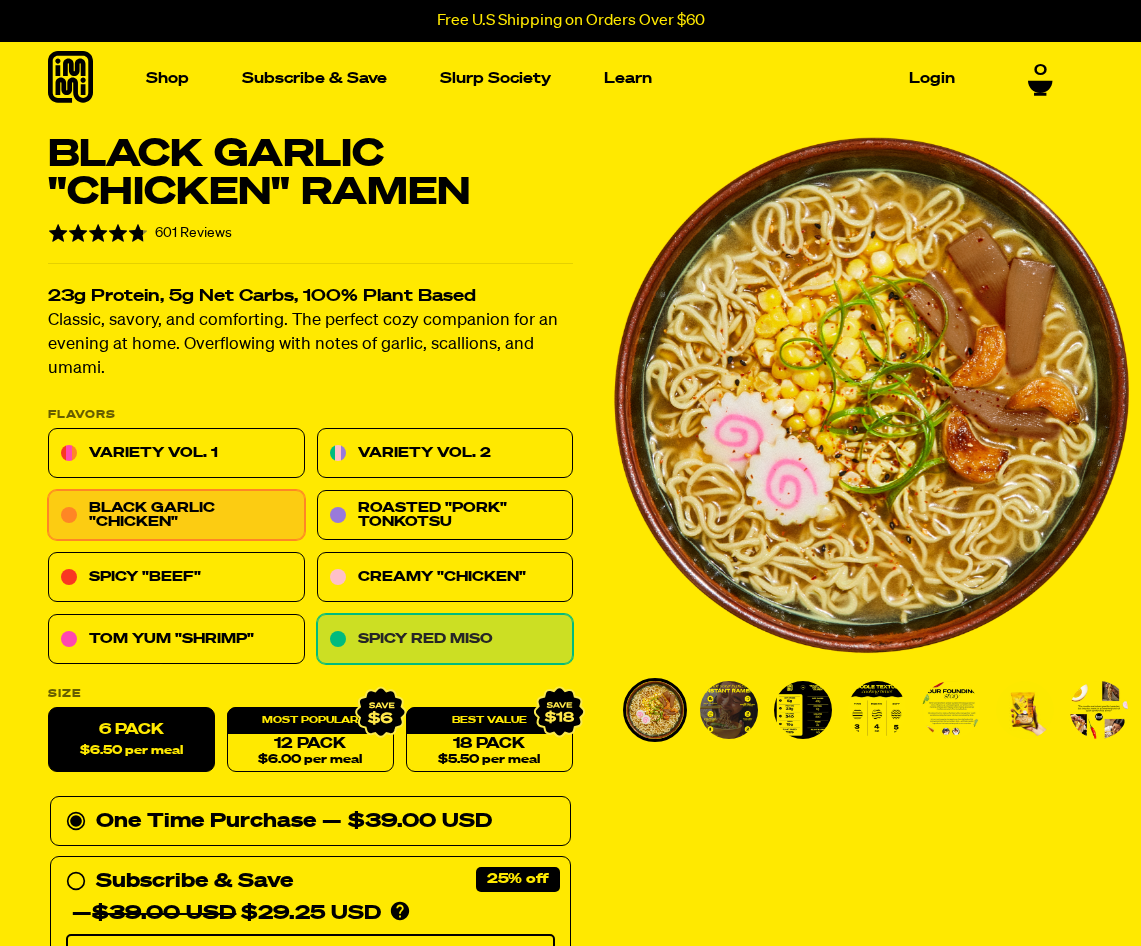 click on "Spicy Red Miso" at bounding box center [445, 640] 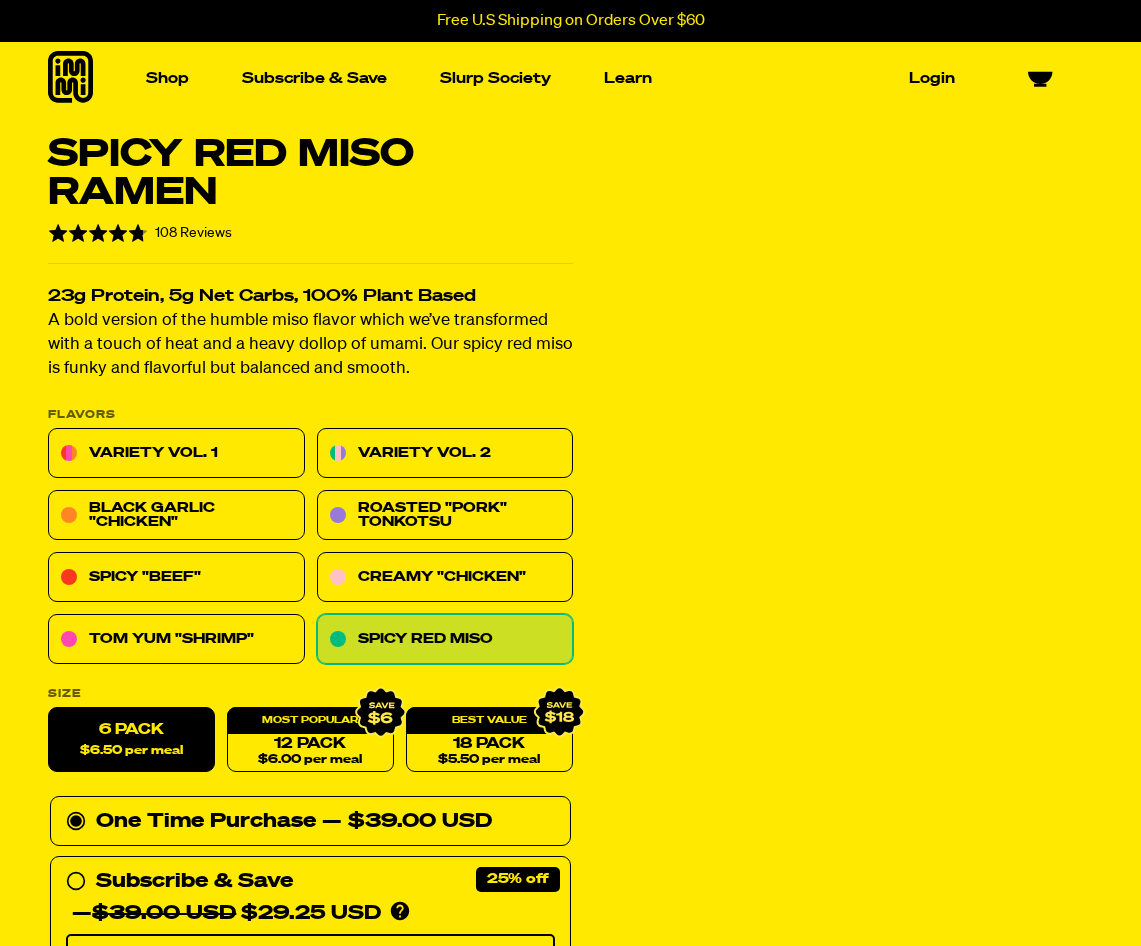 scroll, scrollTop: 0, scrollLeft: 0, axis: both 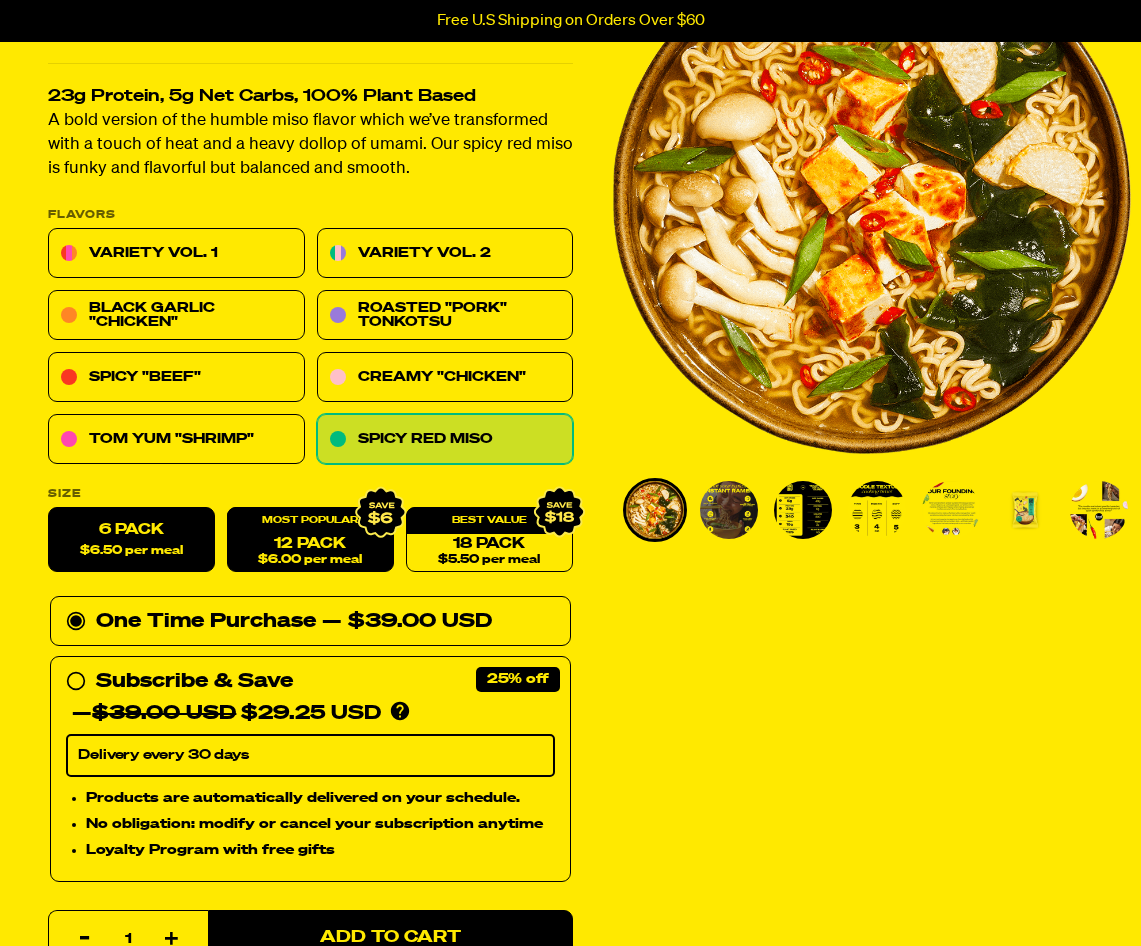 click on "12 Pack  $6.00 per meal" at bounding box center [310, 540] 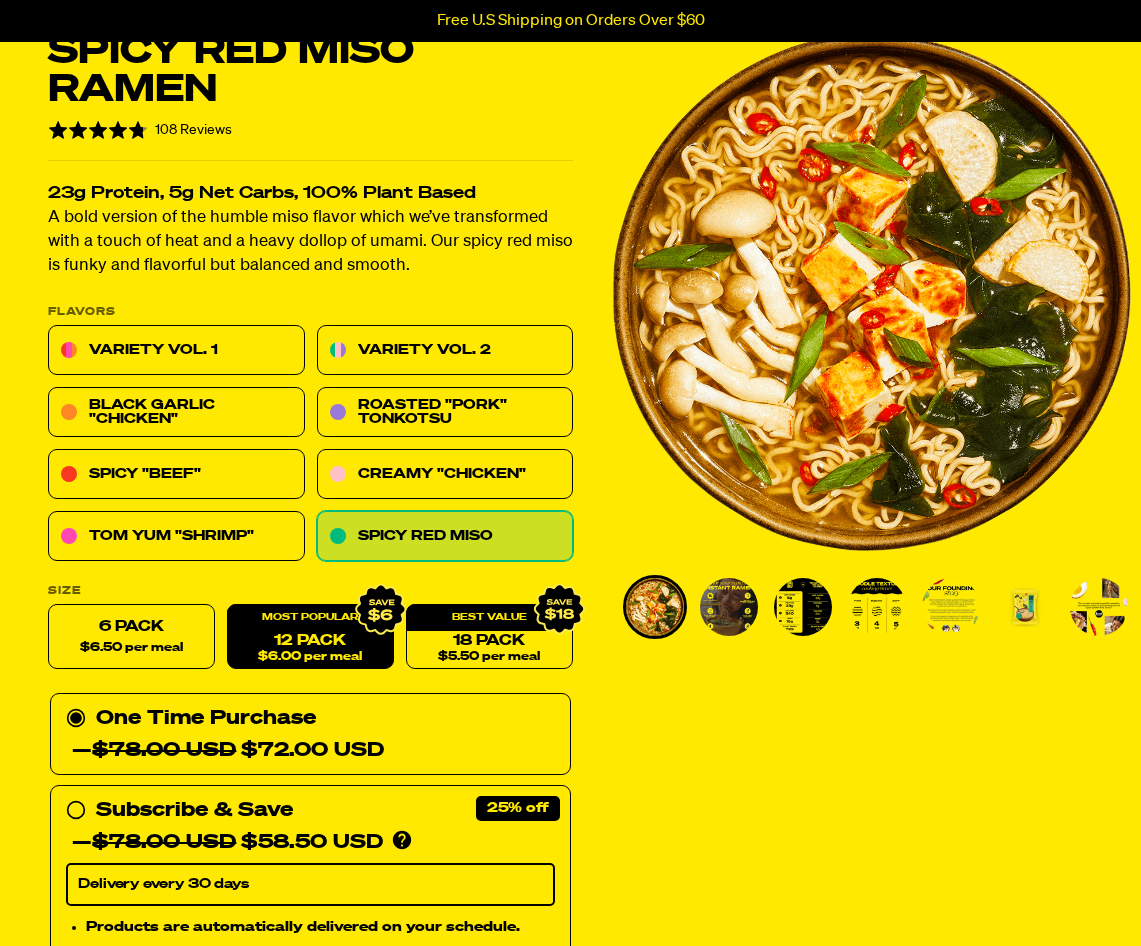 scroll, scrollTop: 100, scrollLeft: 0, axis: vertical 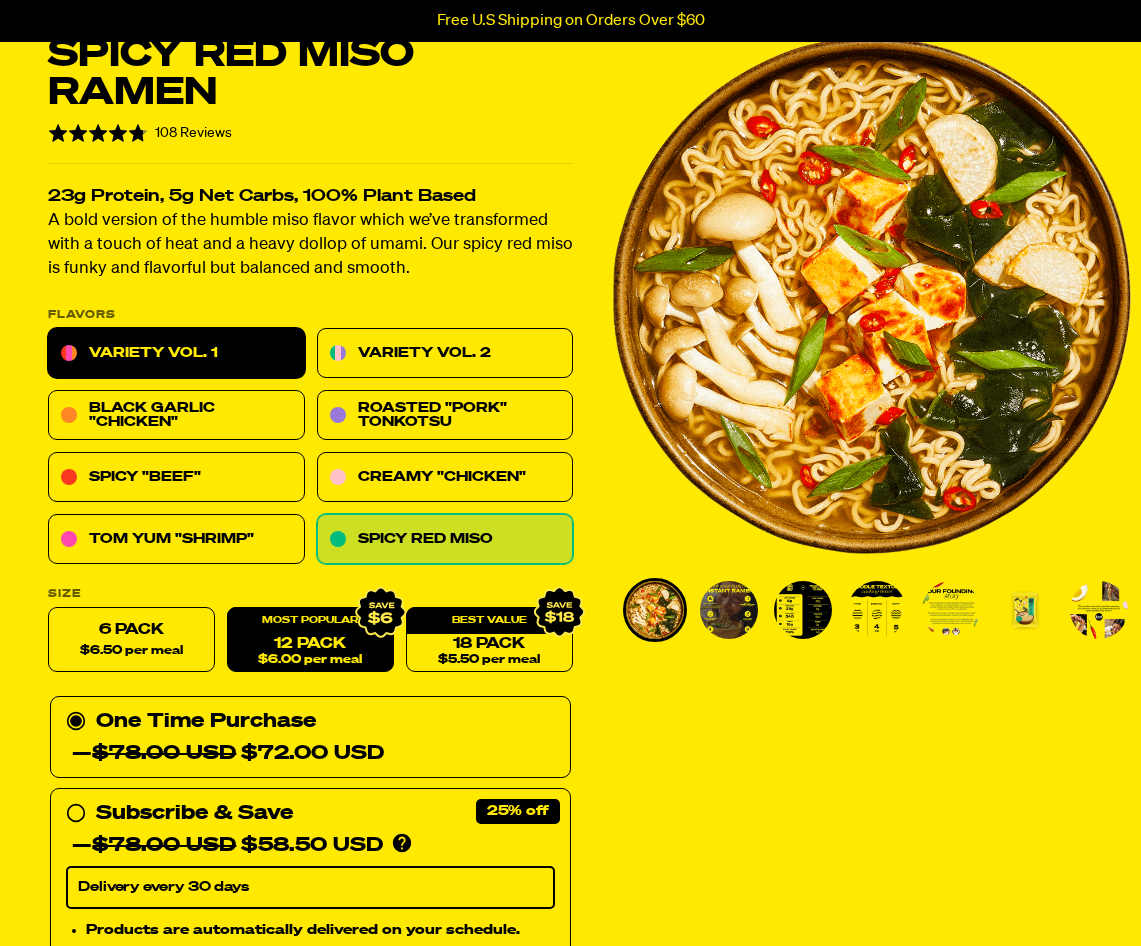 click on "Variety Vol. 1" at bounding box center (176, 354) 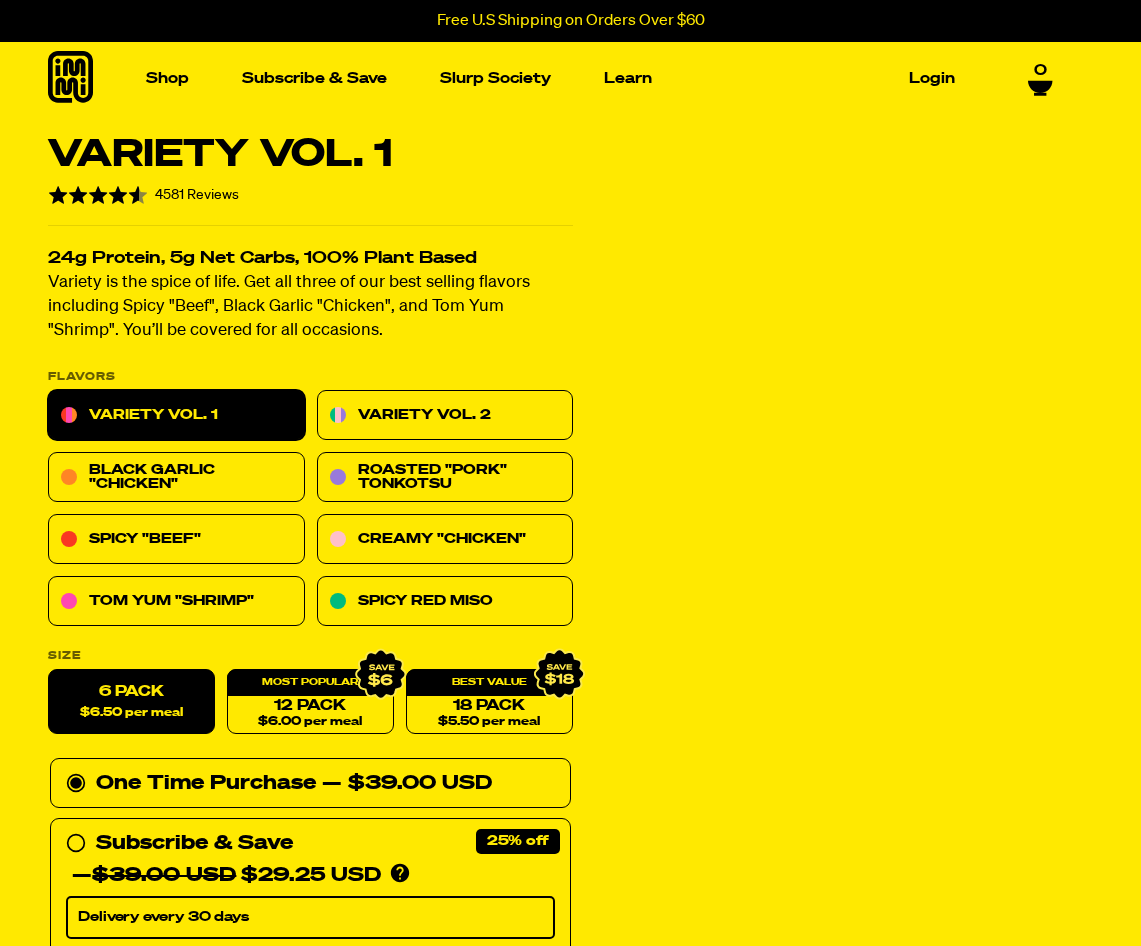 scroll, scrollTop: 0, scrollLeft: 0, axis: both 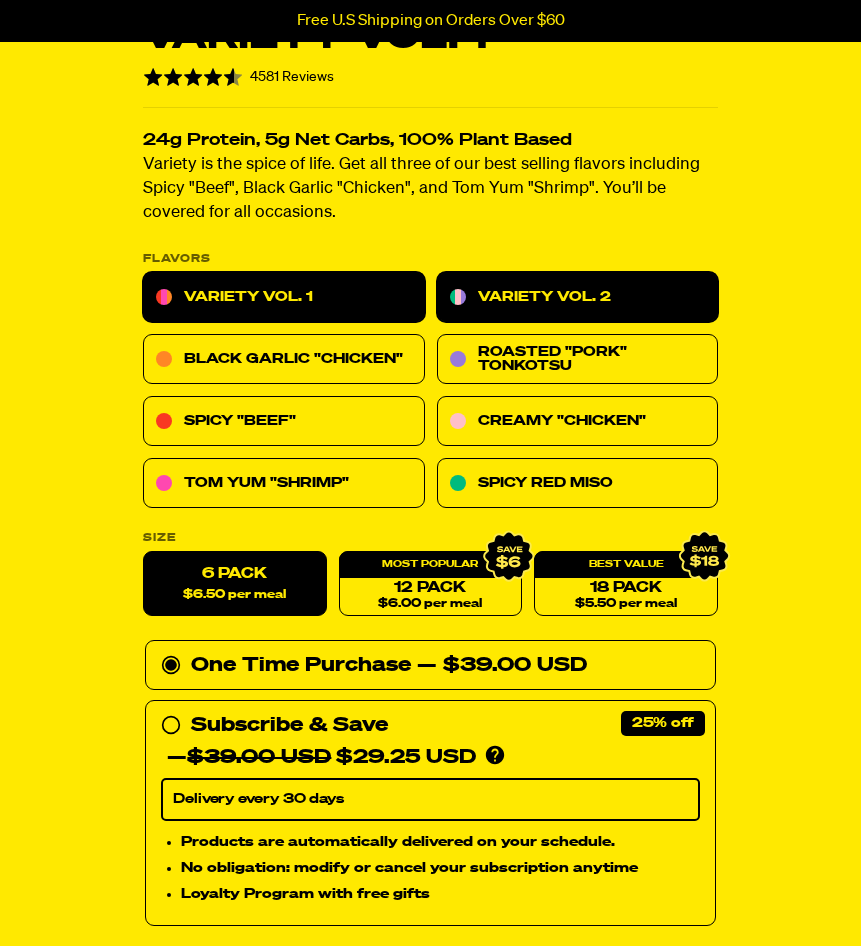 click on "Variety Vol. 2" at bounding box center (578, 297) 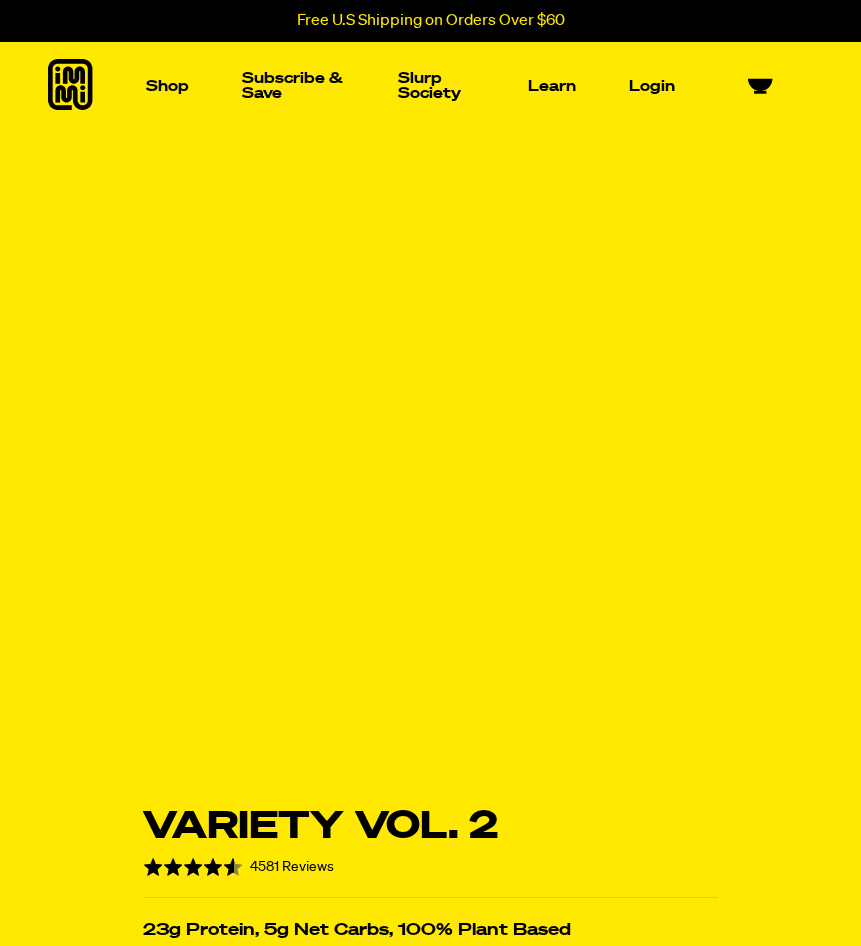 scroll, scrollTop: 0, scrollLeft: 0, axis: both 